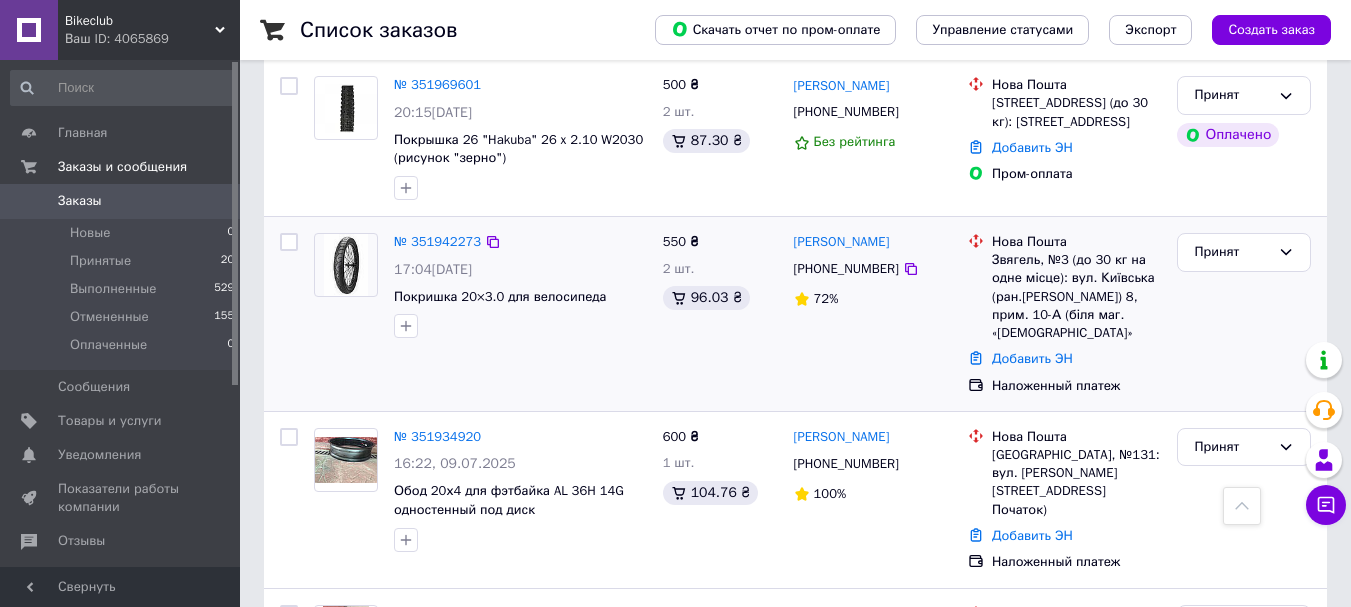 scroll, scrollTop: 400, scrollLeft: 0, axis: vertical 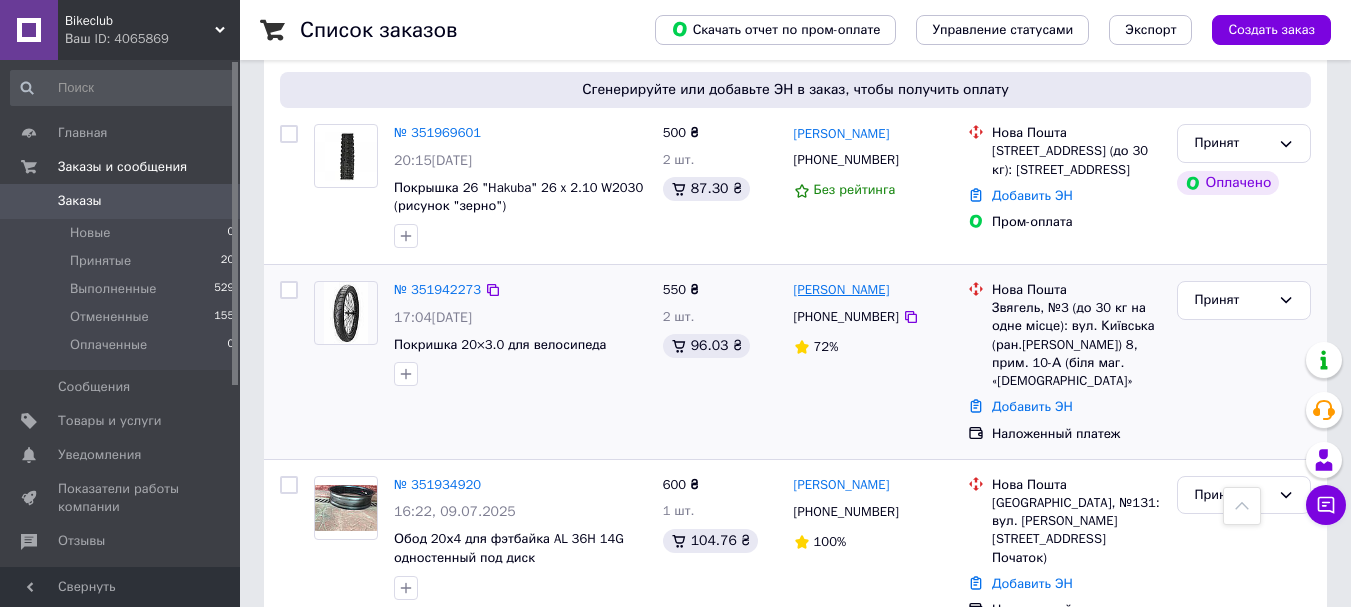click on "[PERSON_NAME]" at bounding box center (842, 290) 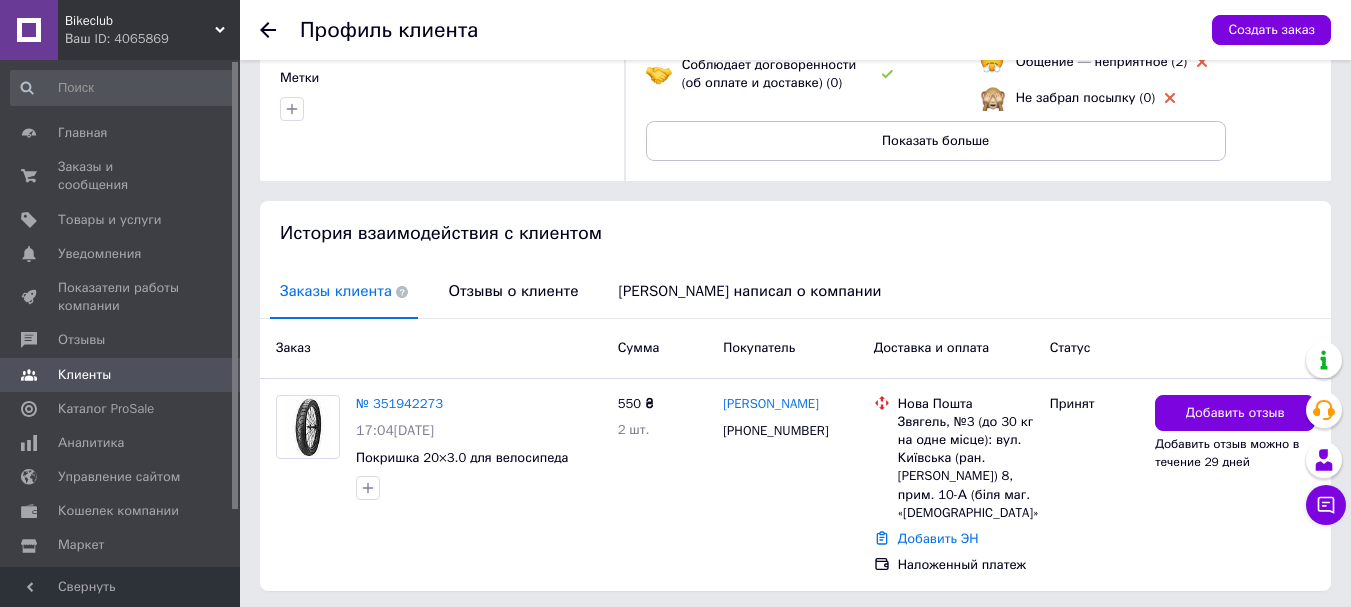 scroll, scrollTop: 281, scrollLeft: 0, axis: vertical 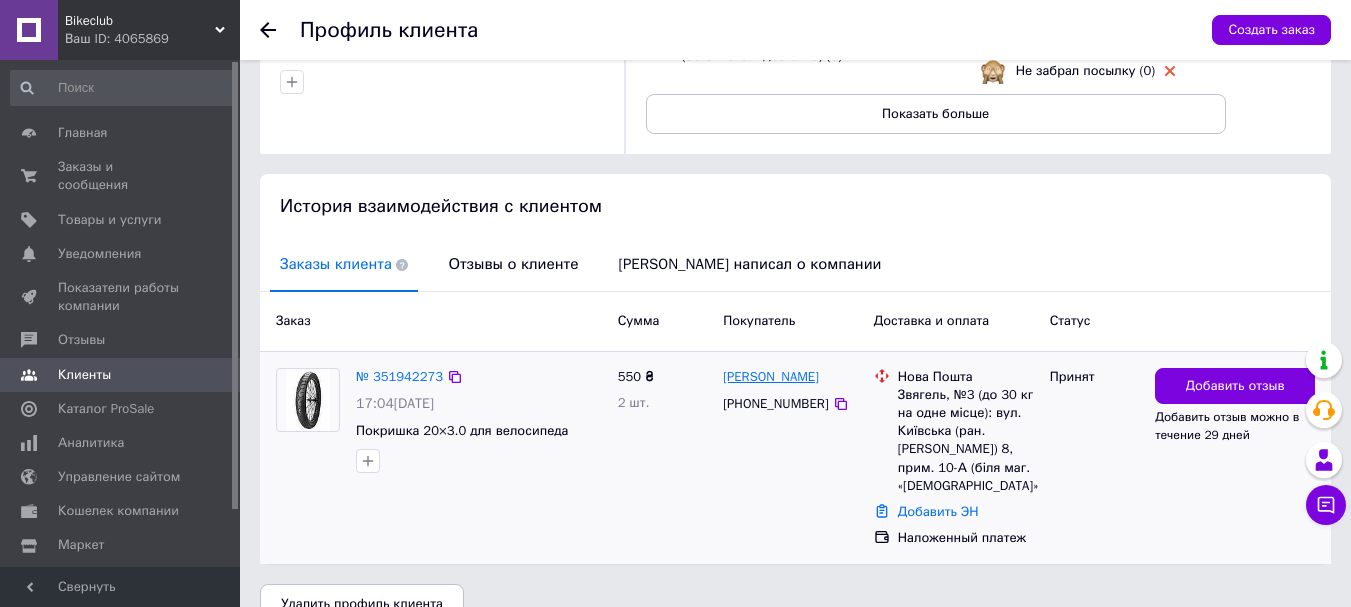 click on "[PERSON_NAME]" at bounding box center [771, 377] 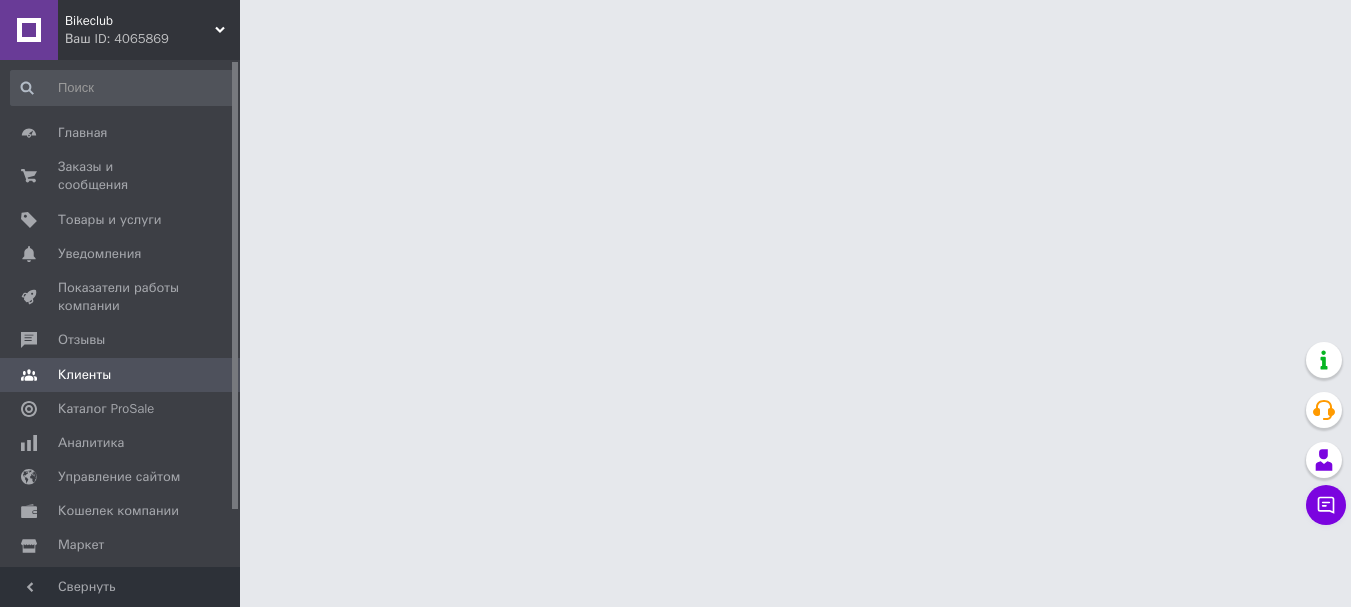 scroll, scrollTop: 0, scrollLeft: 0, axis: both 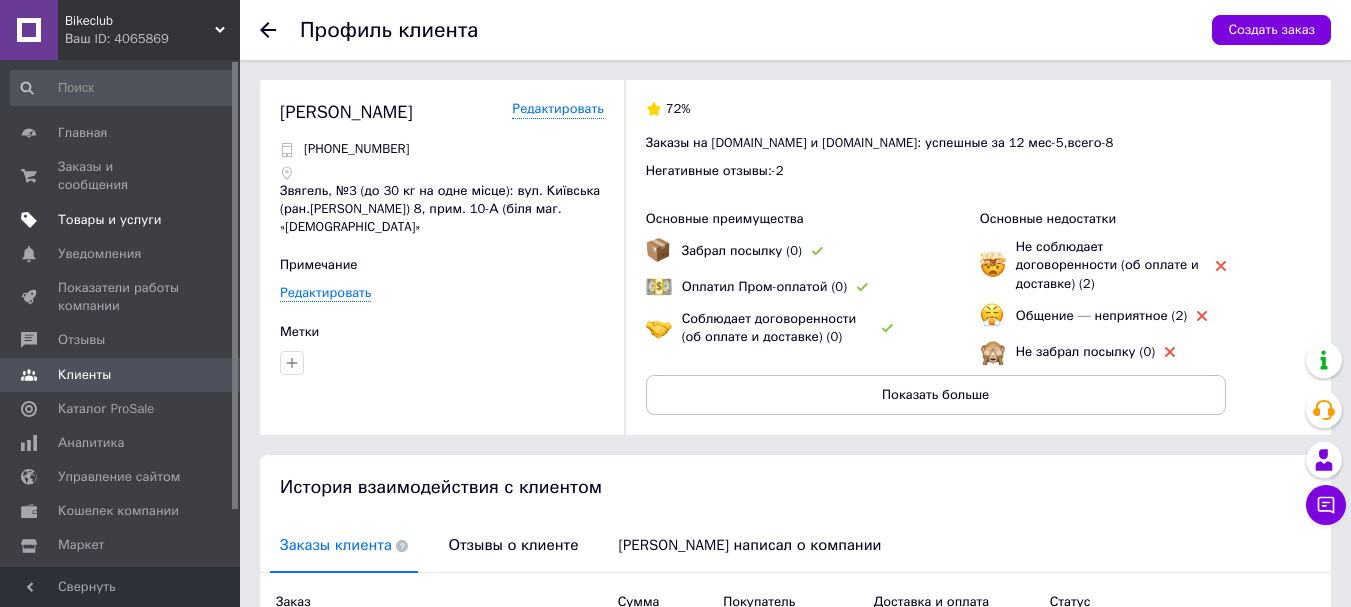 click on "Товары и услуги" at bounding box center (121, 220) 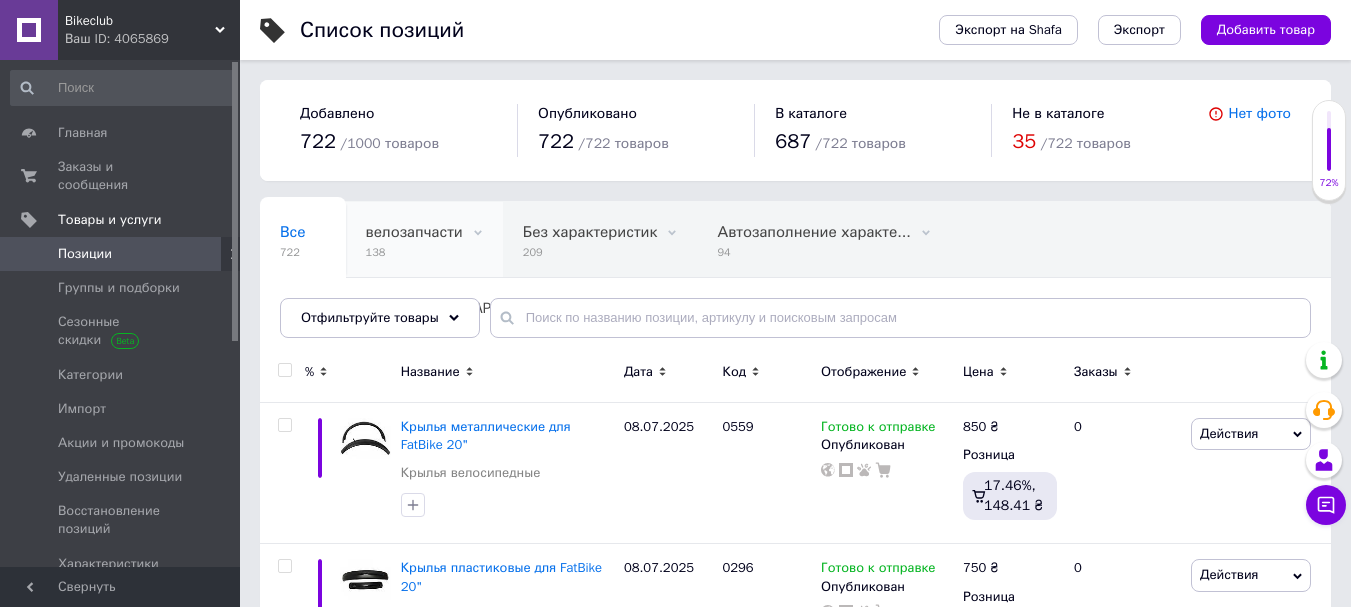 scroll, scrollTop: 155, scrollLeft: 0, axis: vertical 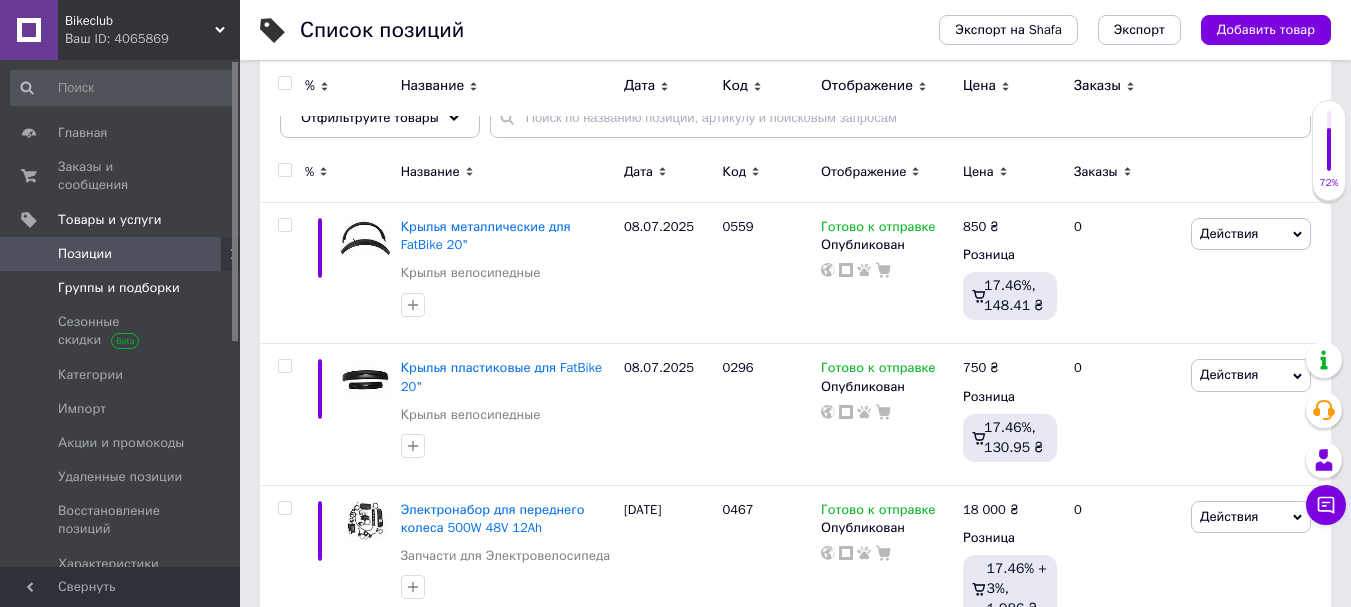 click on "Группы и подборки" at bounding box center [119, 288] 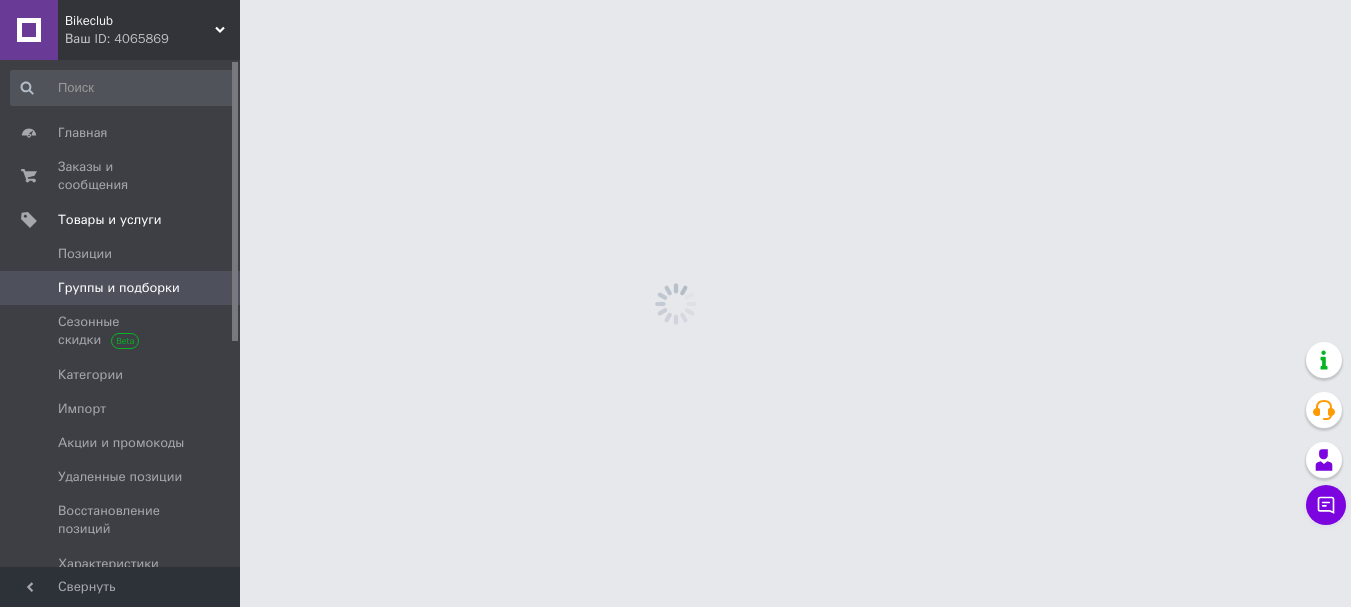 scroll, scrollTop: 0, scrollLeft: 0, axis: both 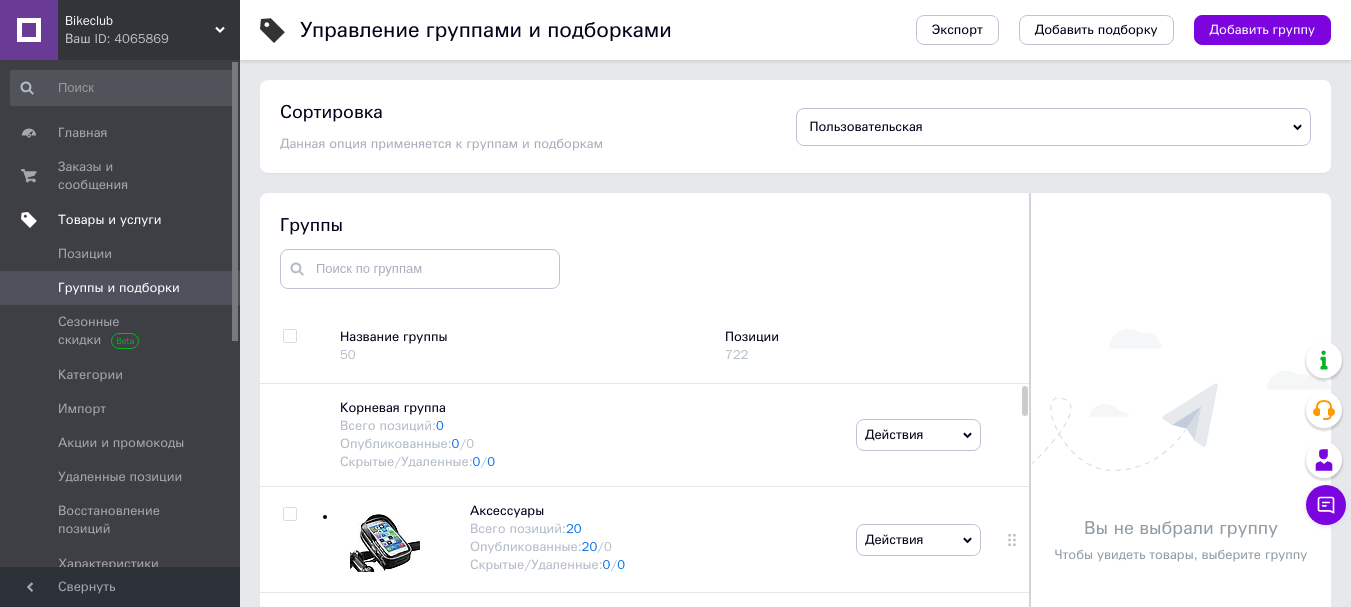 click on "Товары и услуги" at bounding box center (123, 220) 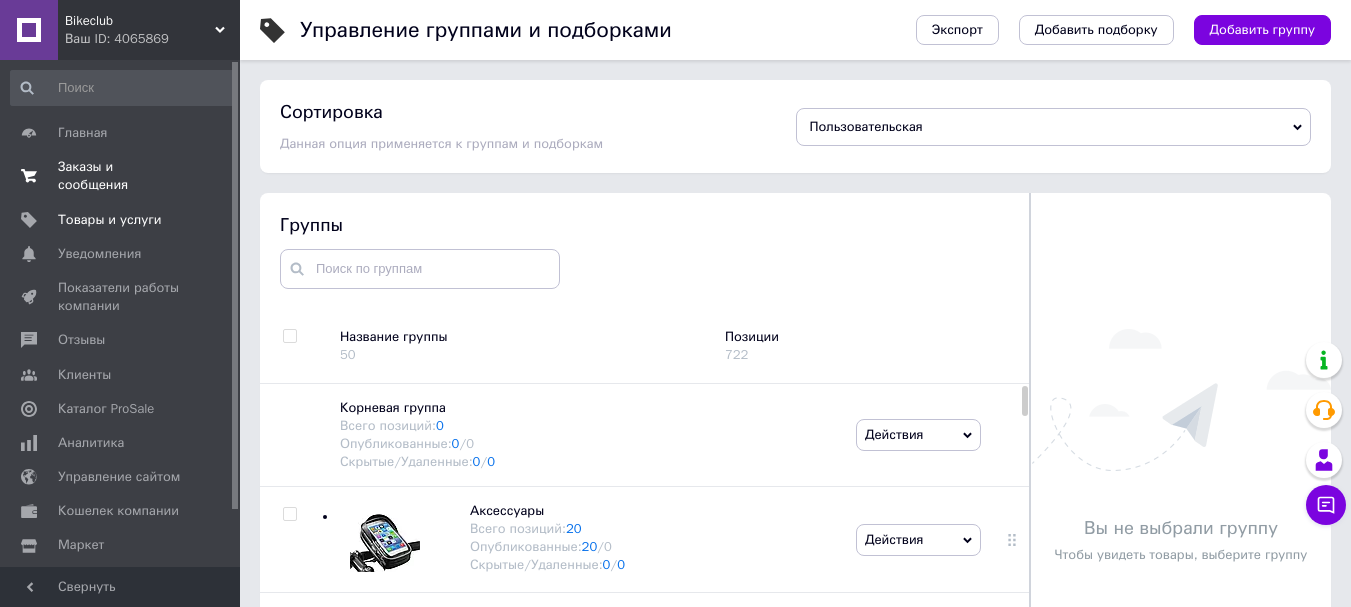click on "Заказы и сообщения" at bounding box center (121, 176) 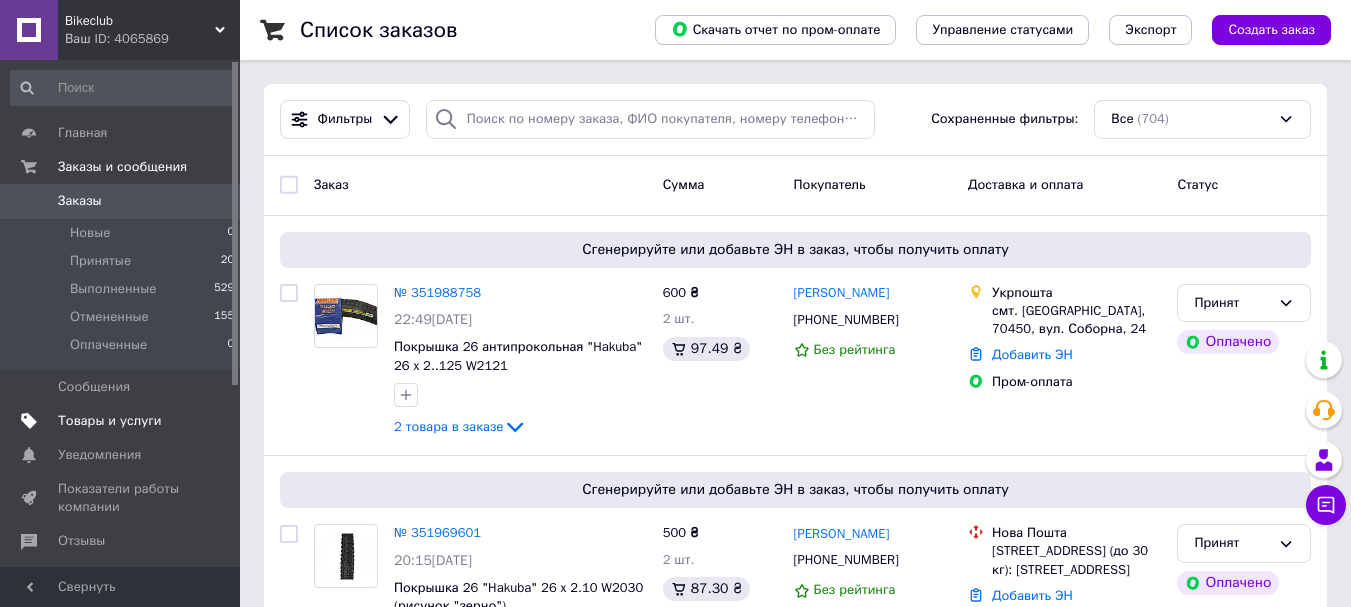 click on "Товары и услуги" at bounding box center (110, 421) 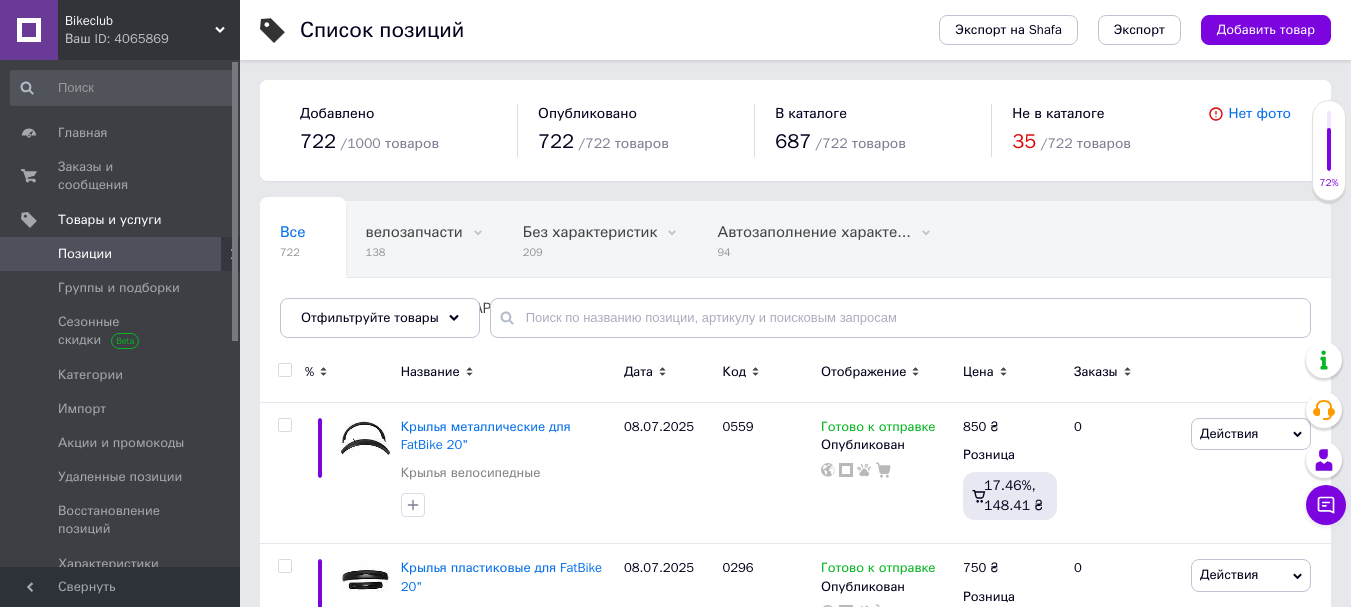 scroll, scrollTop: 200, scrollLeft: 0, axis: vertical 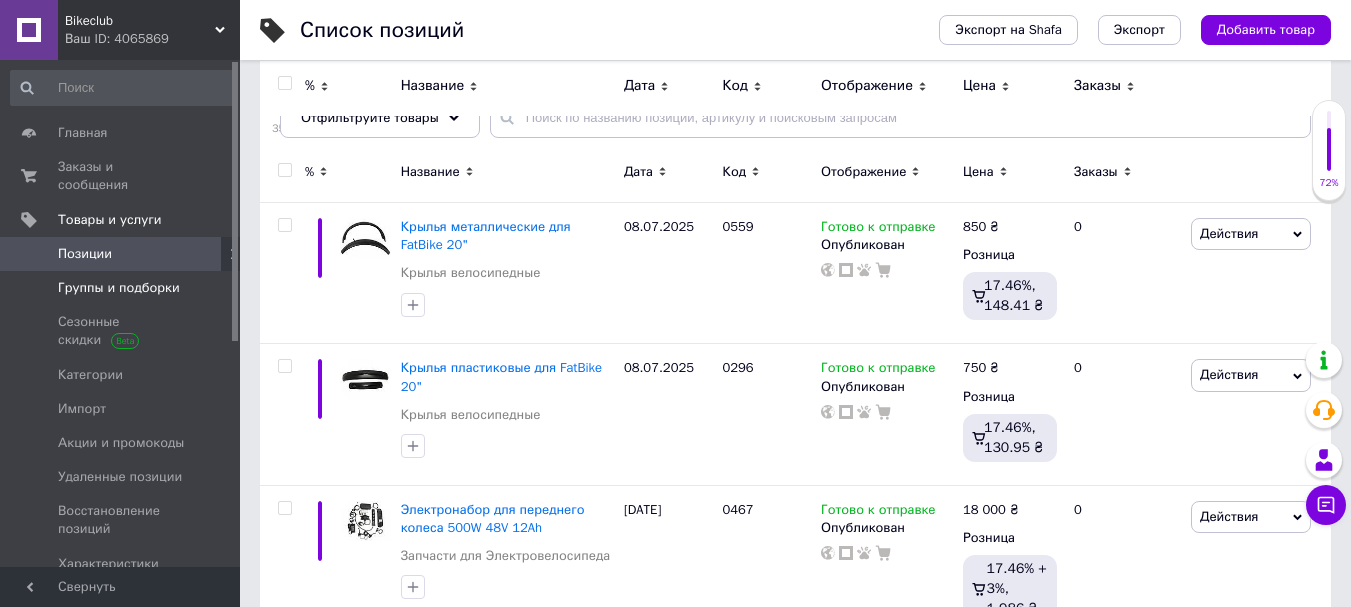click on "Группы и подборки" at bounding box center [121, 288] 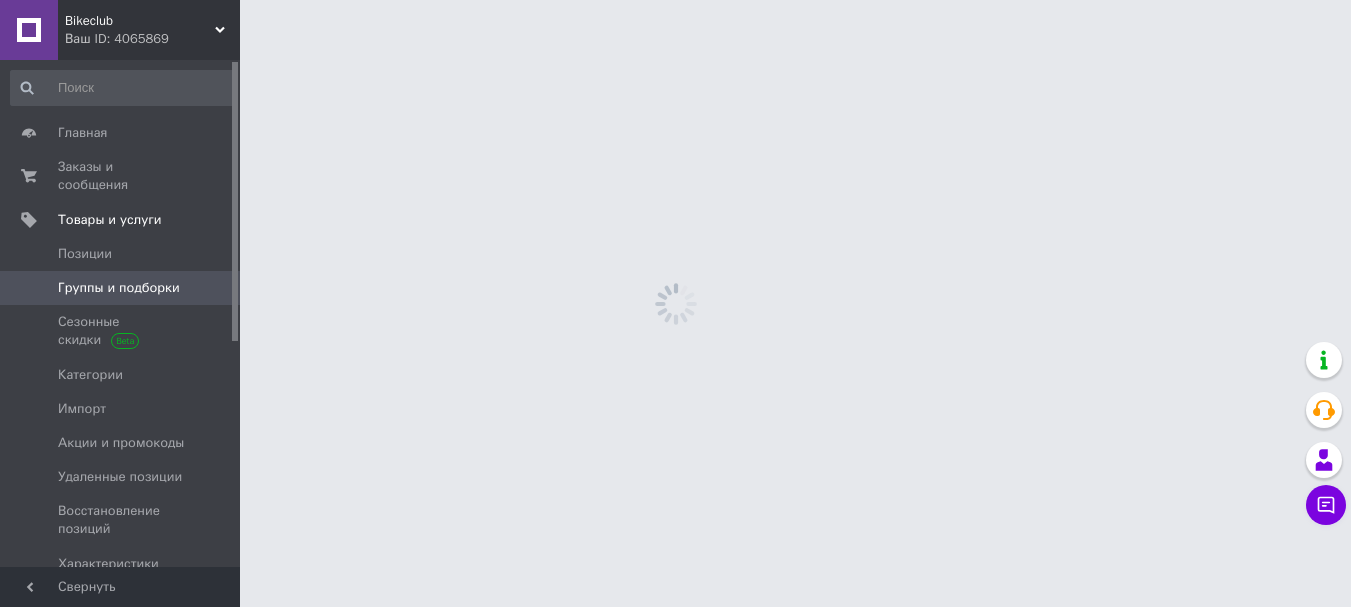 scroll, scrollTop: 0, scrollLeft: 0, axis: both 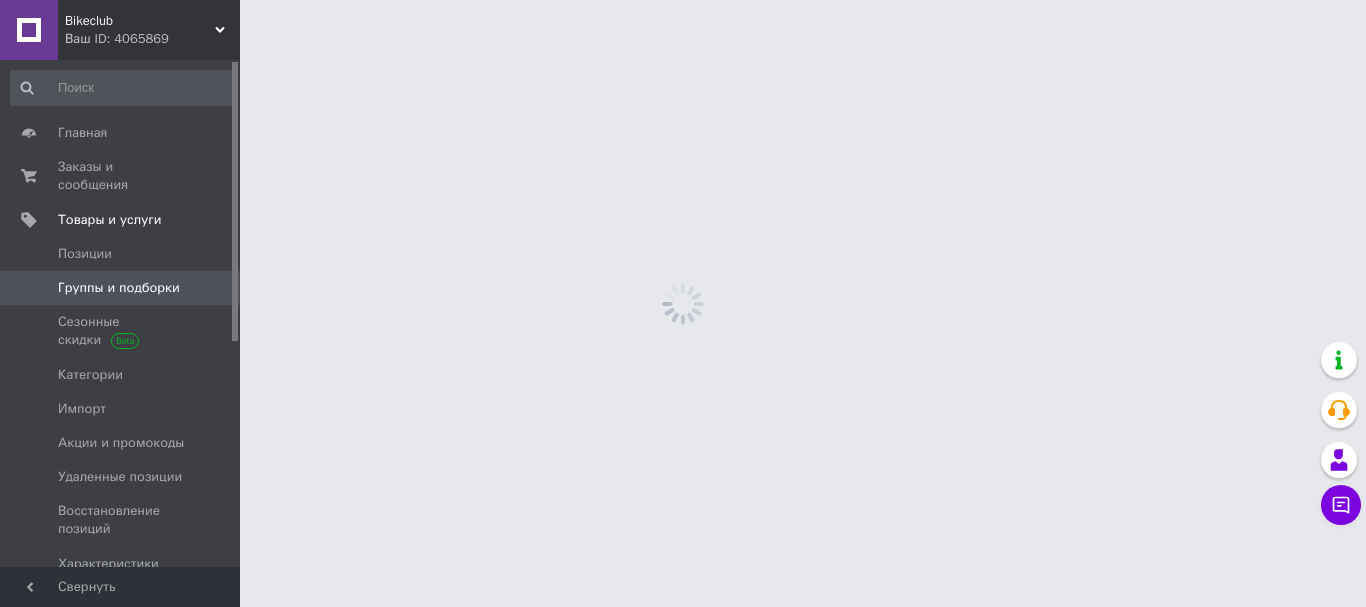 click on "Группы и подборки" at bounding box center [121, 288] 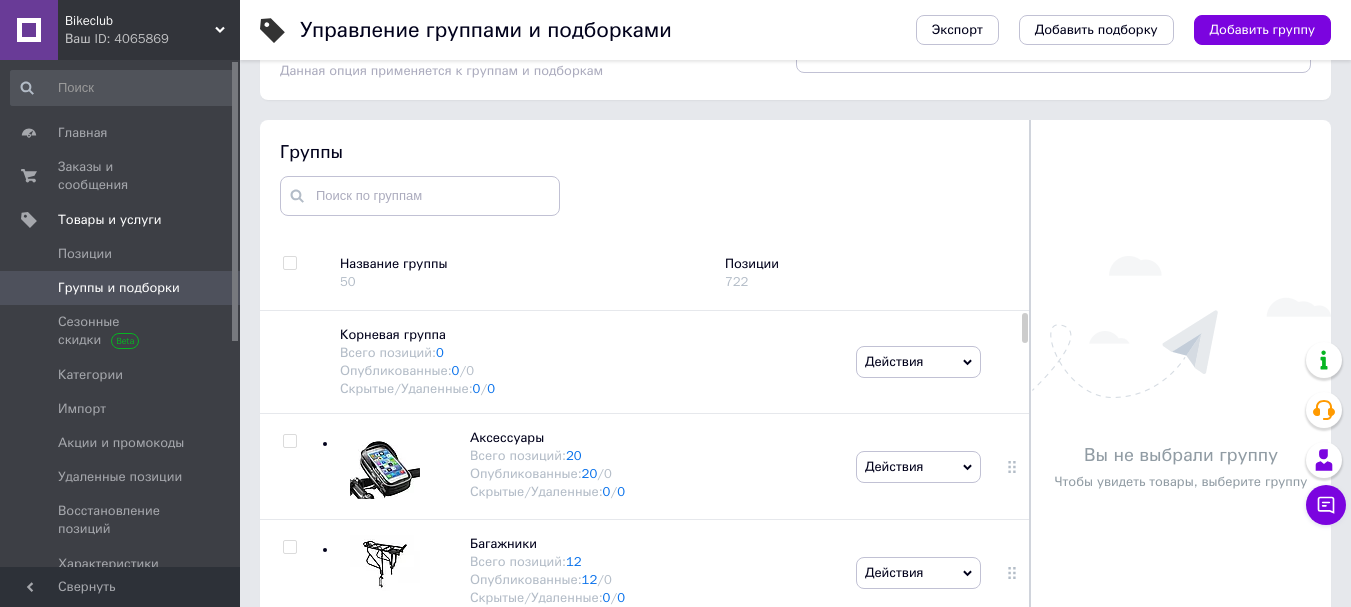 scroll, scrollTop: 113, scrollLeft: 0, axis: vertical 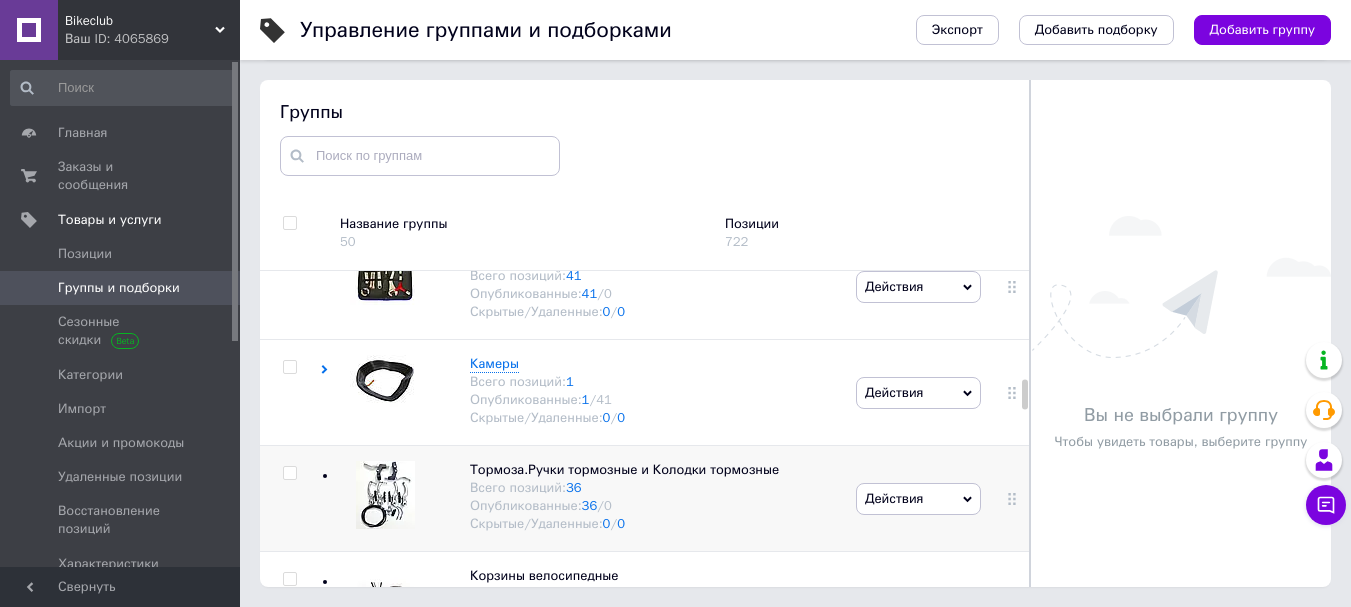 click at bounding box center (385, 495) 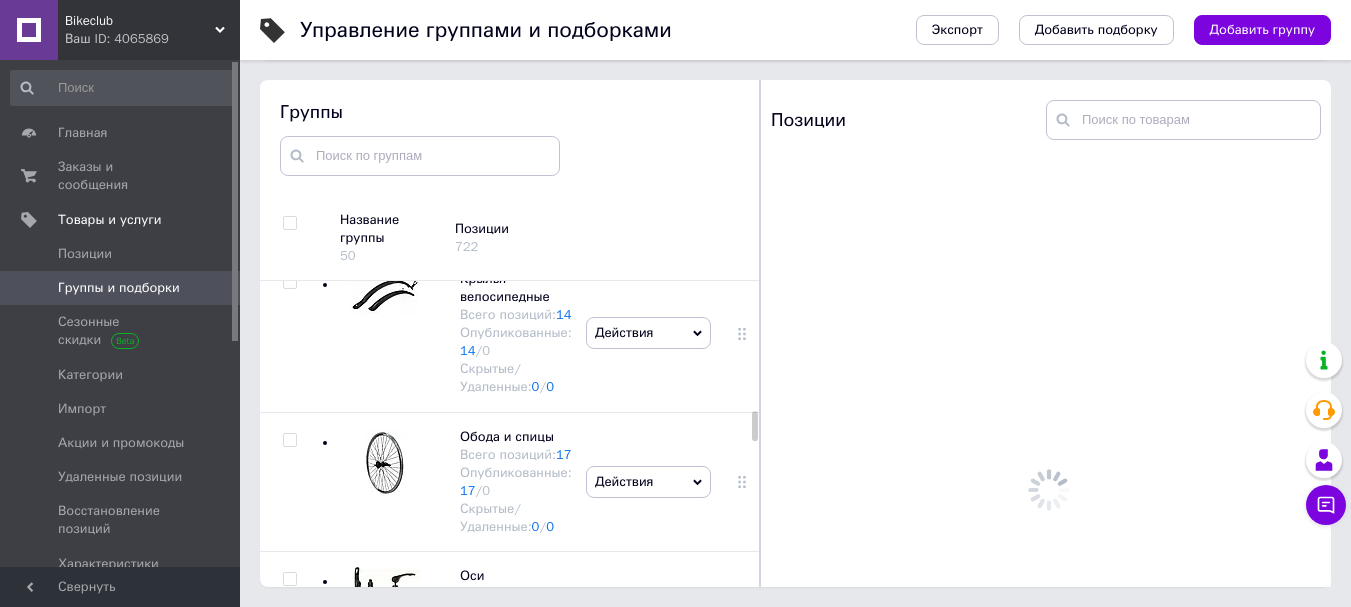 scroll, scrollTop: 2285, scrollLeft: 0, axis: vertical 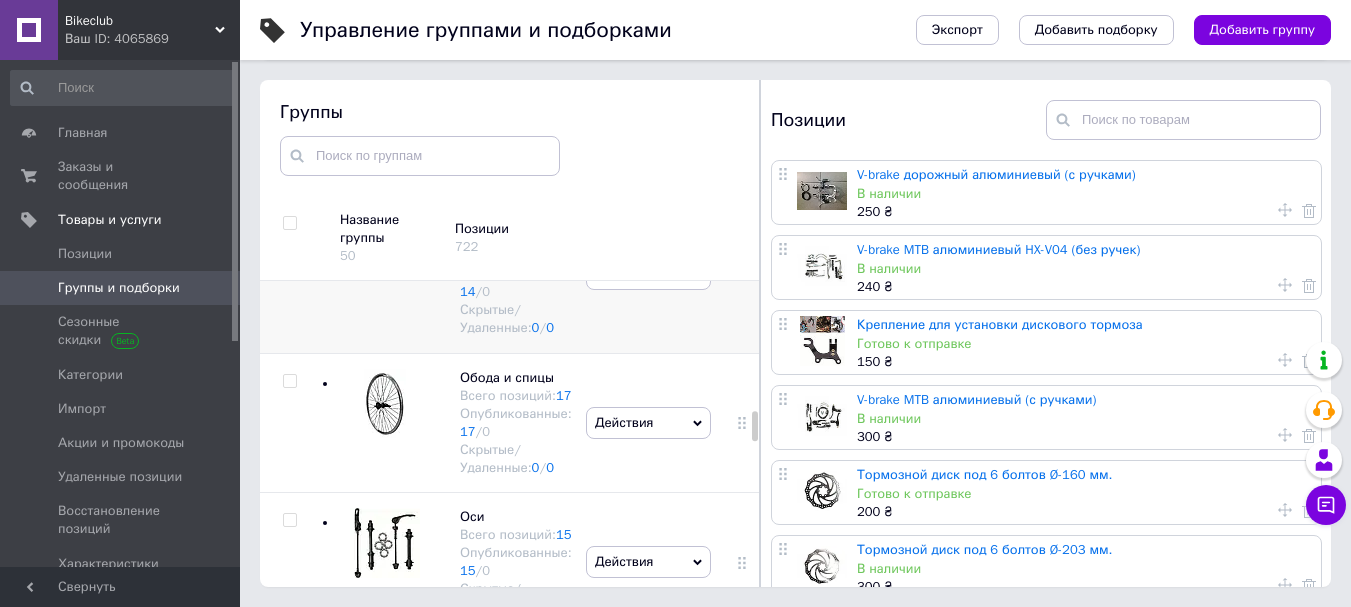 click on "Крылья велосипедные Всего позиций:  14 Опубликованные:  14  /  0 Скрытые/Удаленные:  0  /  0" at bounding box center (496, 274) 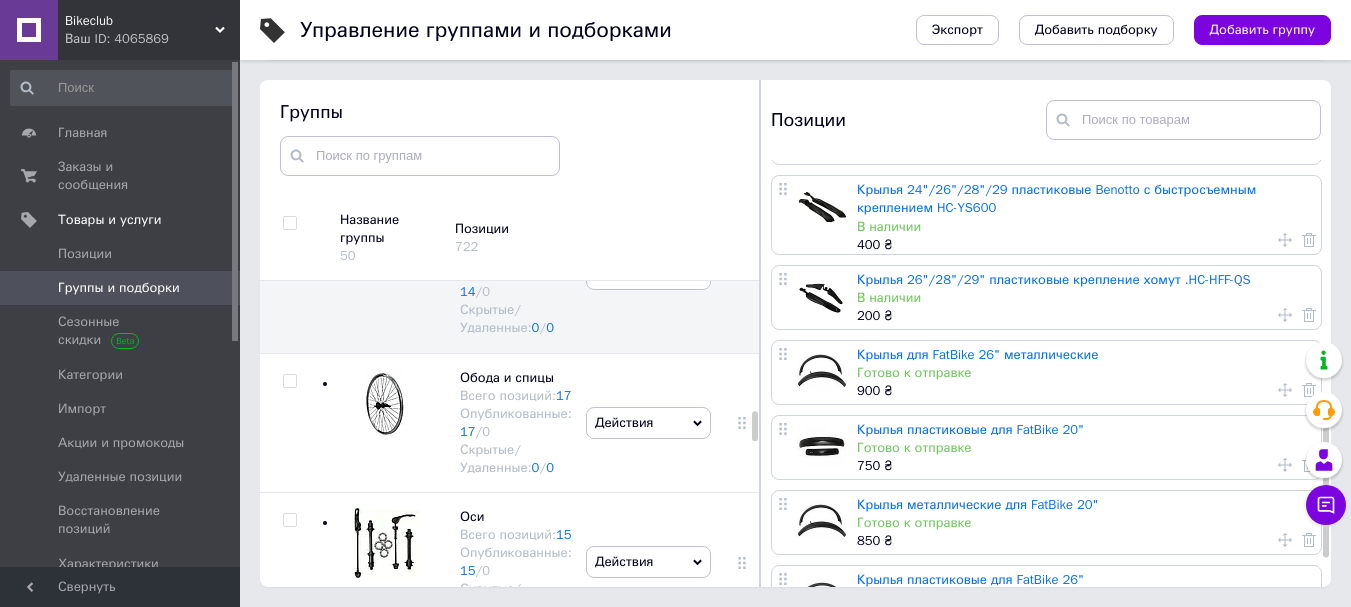 scroll, scrollTop: 673, scrollLeft: 0, axis: vertical 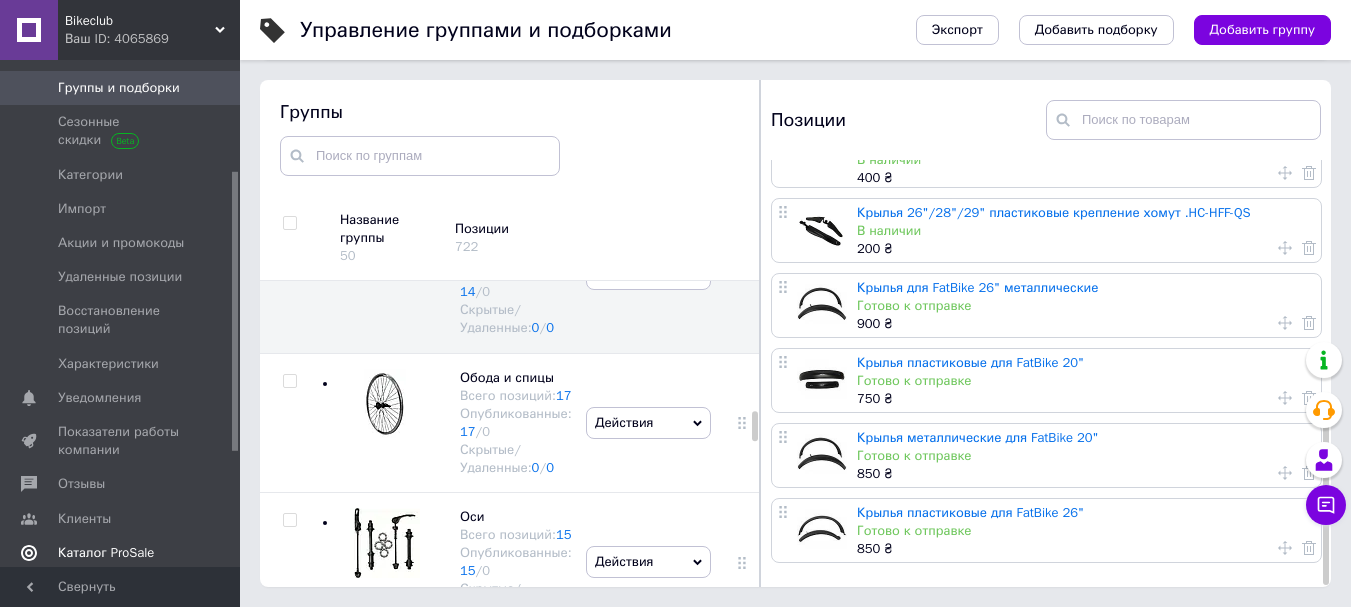 click on "Каталог ProSale" at bounding box center (123, 553) 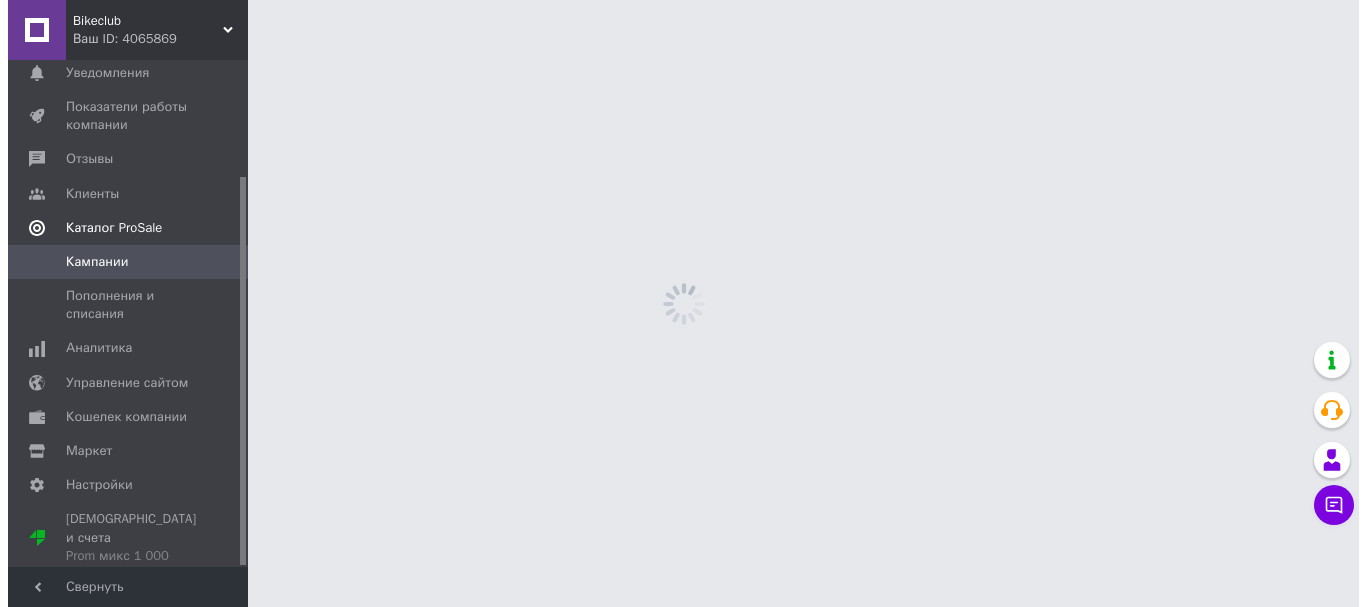 scroll, scrollTop: 0, scrollLeft: 0, axis: both 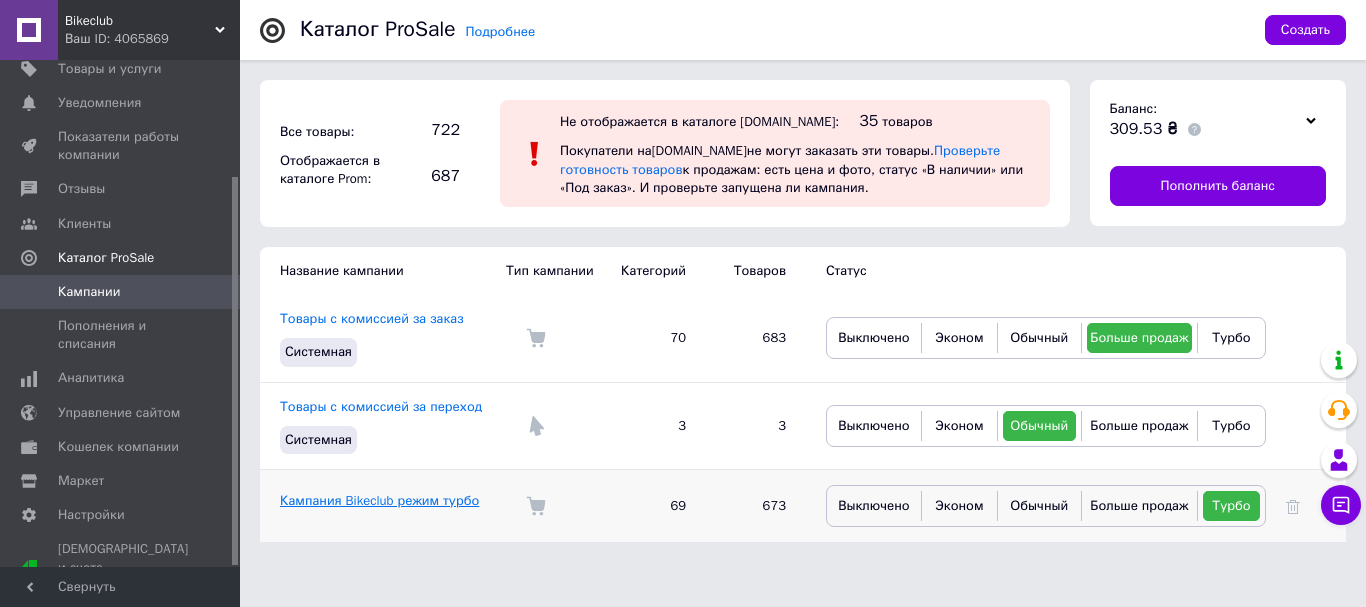 click on "Кампания Bikeclub режим турбо" at bounding box center [379, 500] 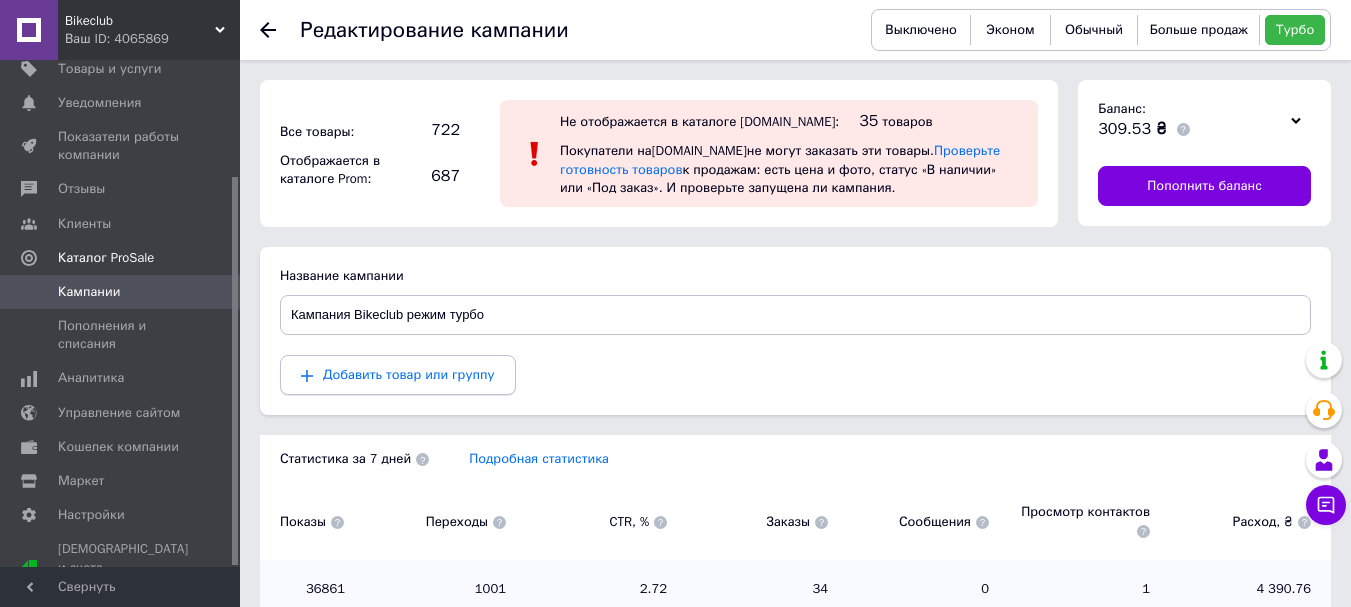 click on "Добавить товар или группу" at bounding box center [409, 374] 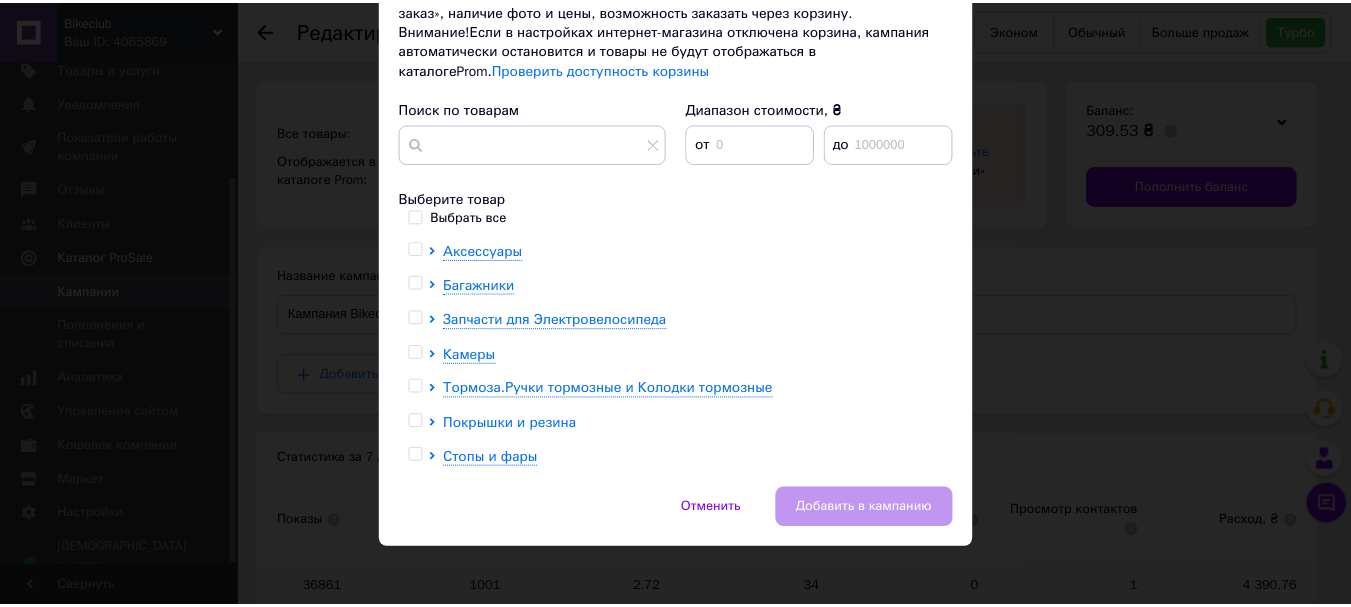 scroll, scrollTop: 212, scrollLeft: 0, axis: vertical 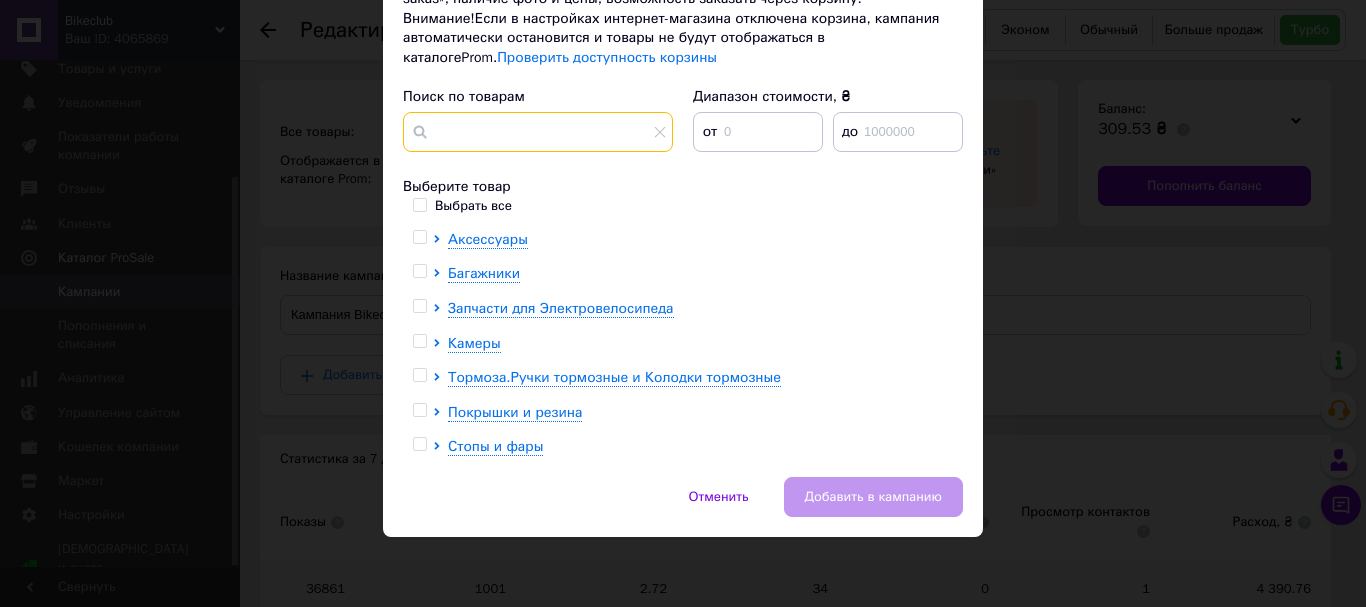 click at bounding box center (538, 132) 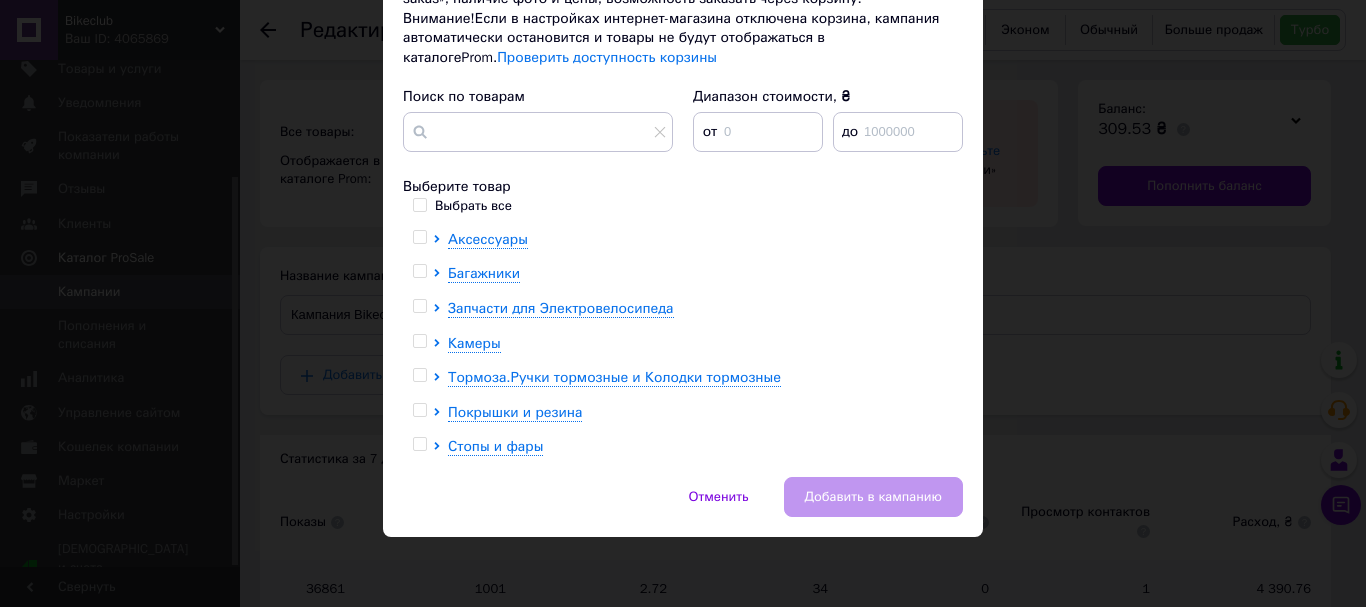 click on "× Добавить товар или группу  Можно добавить товар или группу товаров в кампанию. Критерии для модели оплаты за заказ:
товар потребительской категории, статус «в наличии» или «под заказ», наличие фото и цены,
возможность заказать через корзину. Внимание!  Если в настройках интернет-магазина отключена корзина, кампания
автоматически остановится и товары не будут отображаться в каталоге  Prom .
Проверить доступность корзины Поиск по товарам Диапазон стоимости, ₴ от до Выберите товар Выбрать все Аксессуары Багажники Камеры" at bounding box center (683, 303) 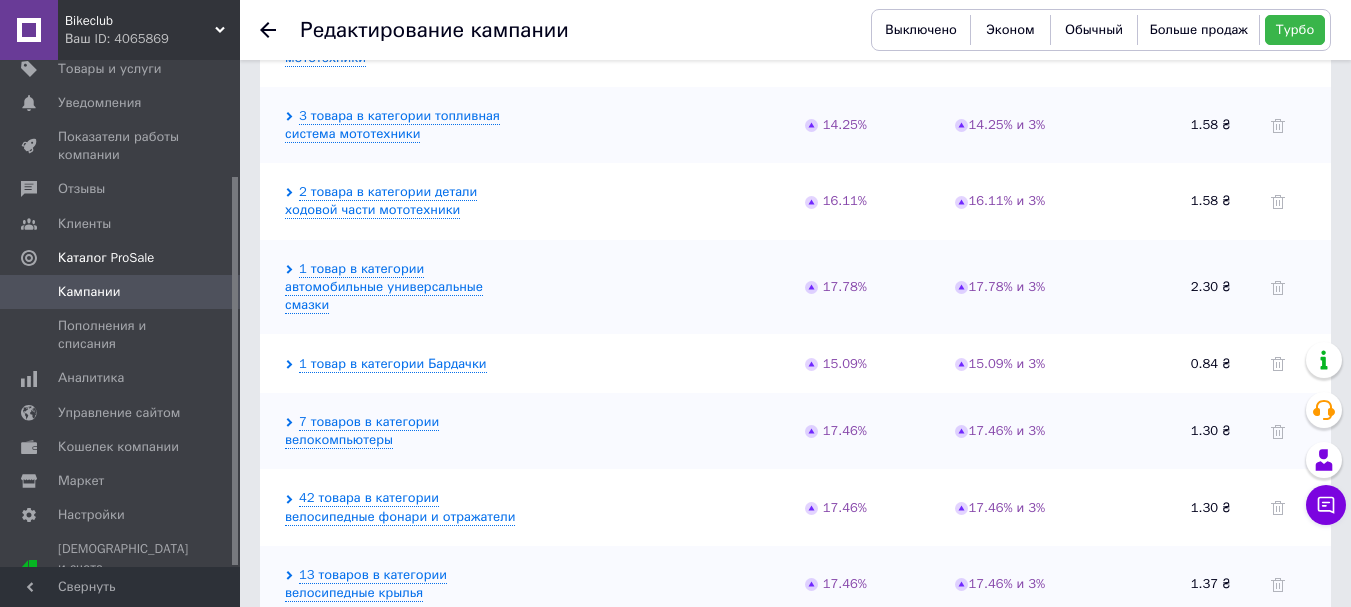 scroll, scrollTop: 4148, scrollLeft: 0, axis: vertical 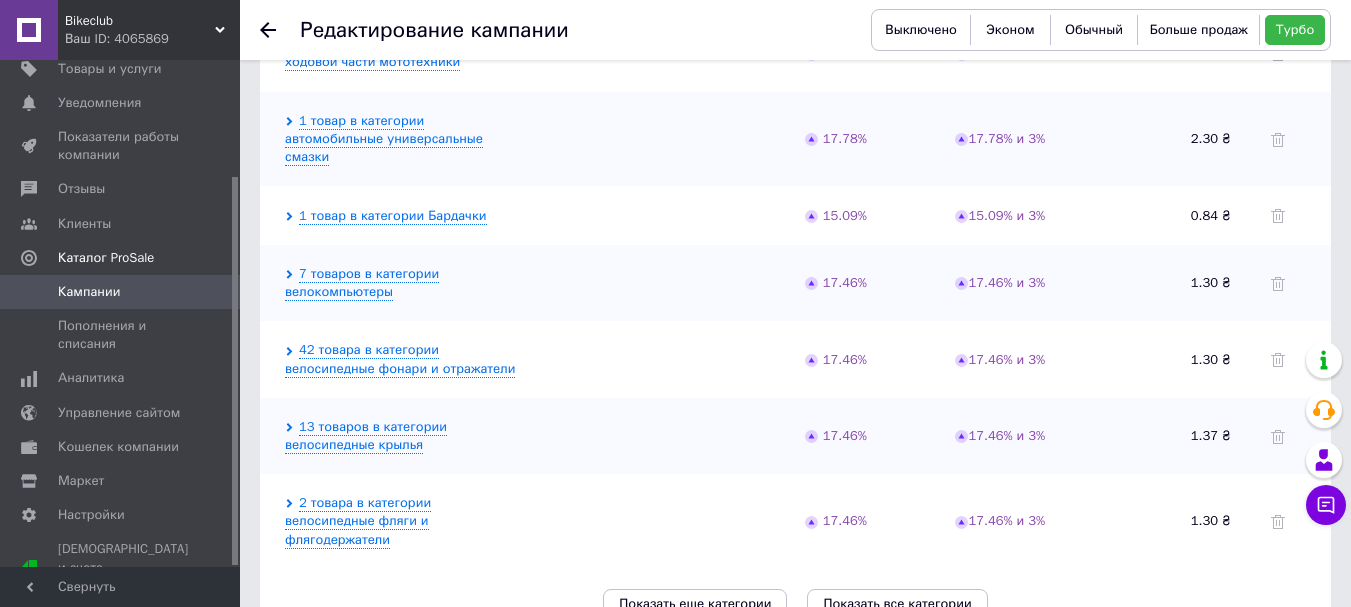 click on "Показать все категории" at bounding box center [897, 604] 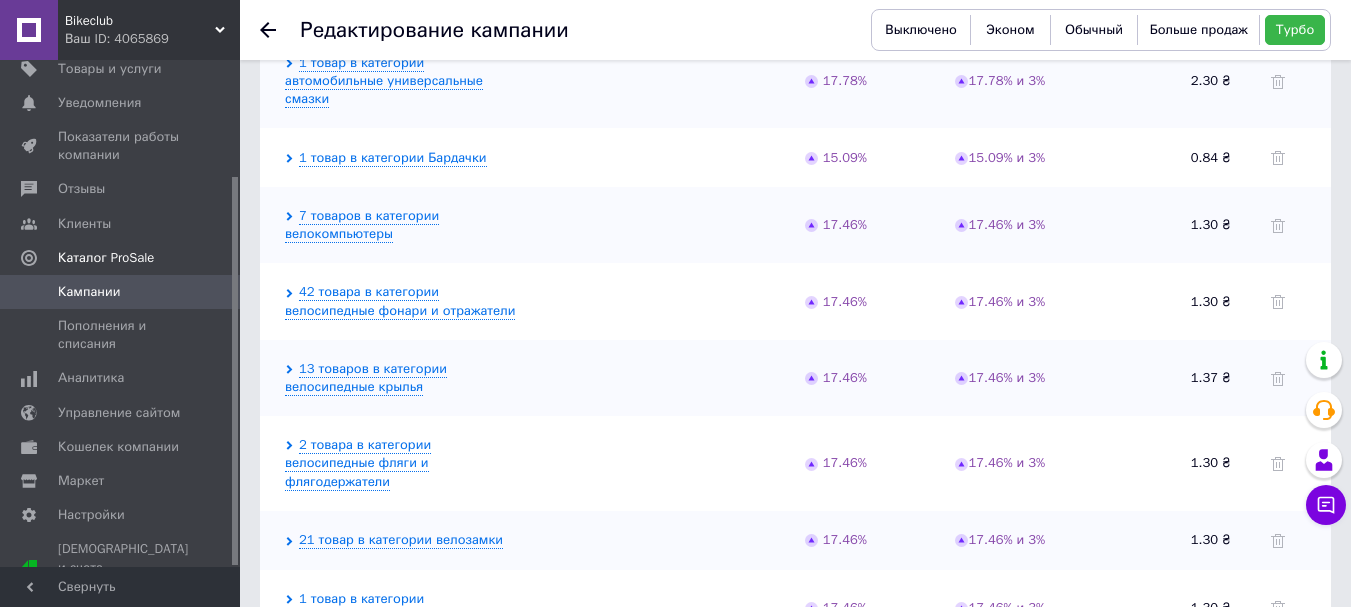 scroll, scrollTop: 4158, scrollLeft: 0, axis: vertical 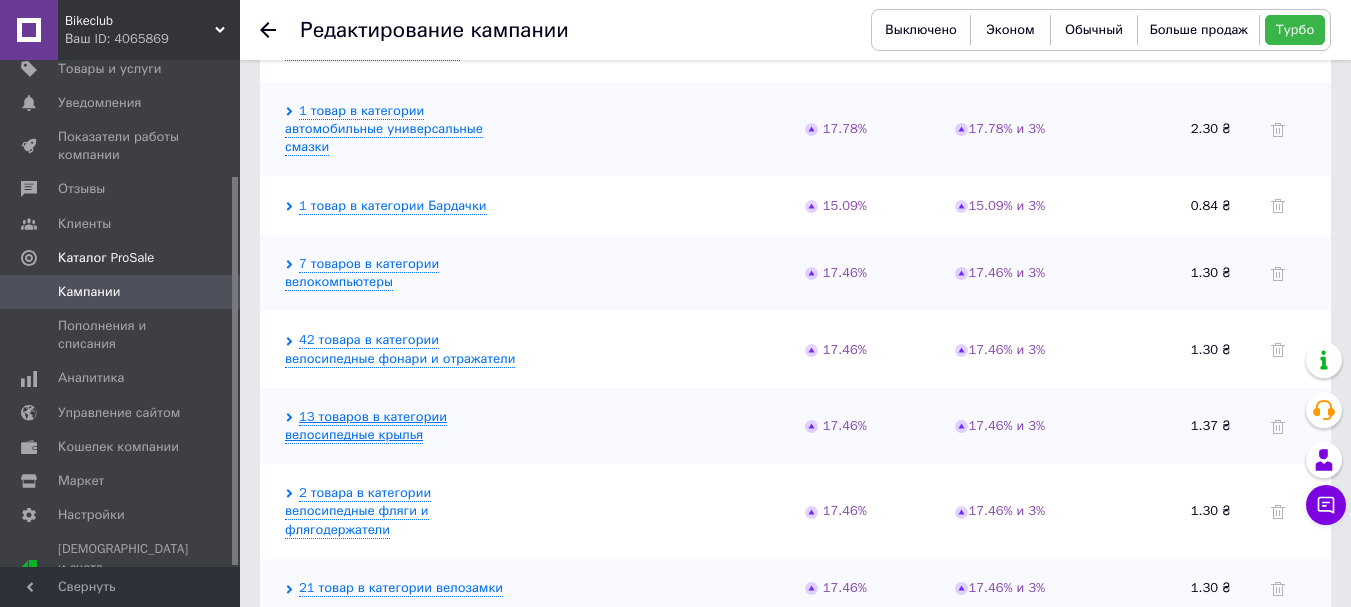 click on "13 товаров в категории велосипедные крылья" at bounding box center [366, 426] 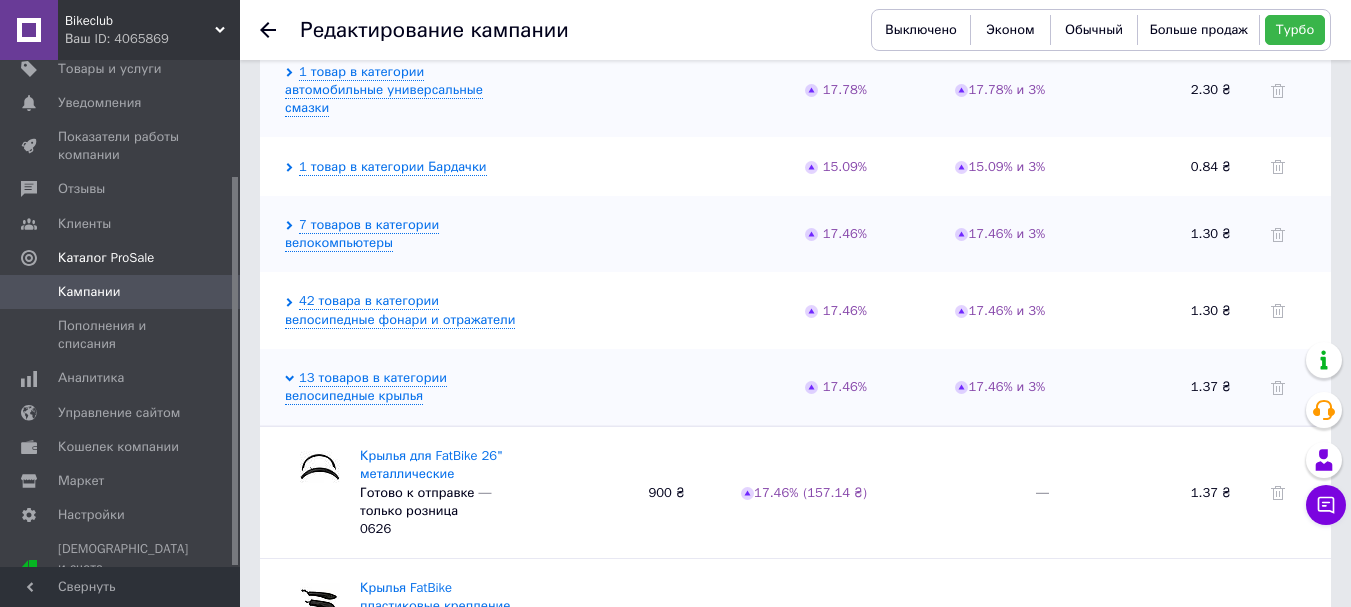 scroll, scrollTop: 4158, scrollLeft: 0, axis: vertical 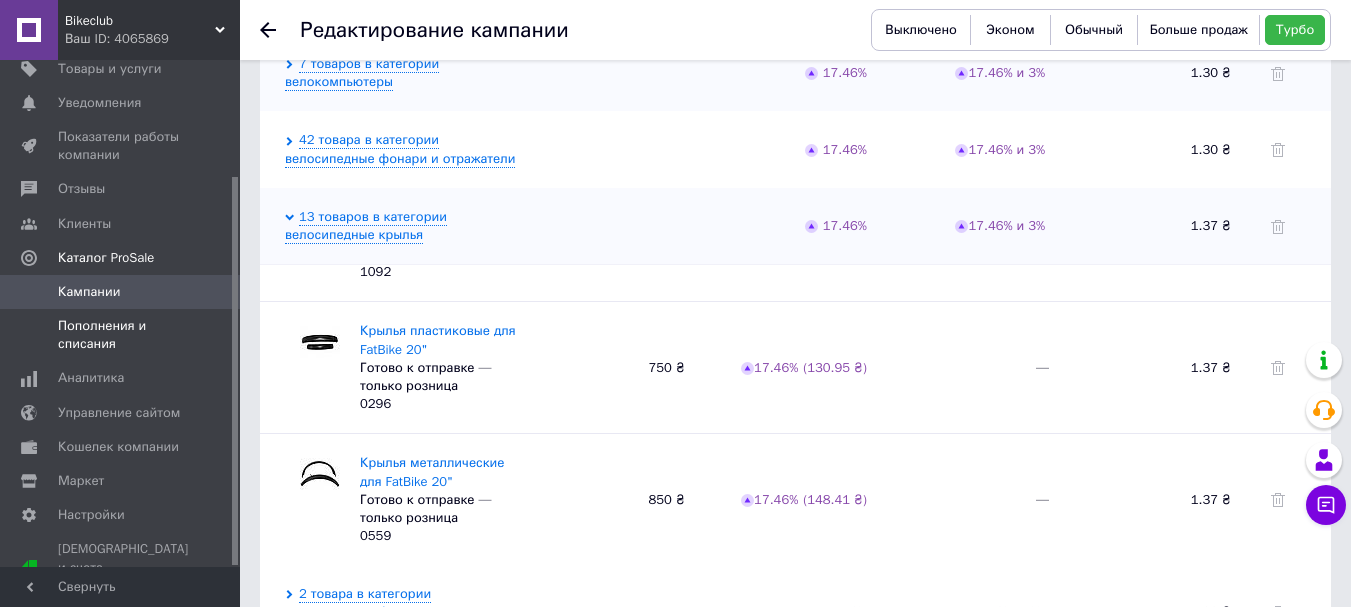 click on "Пополнения и списания" at bounding box center (123, 335) 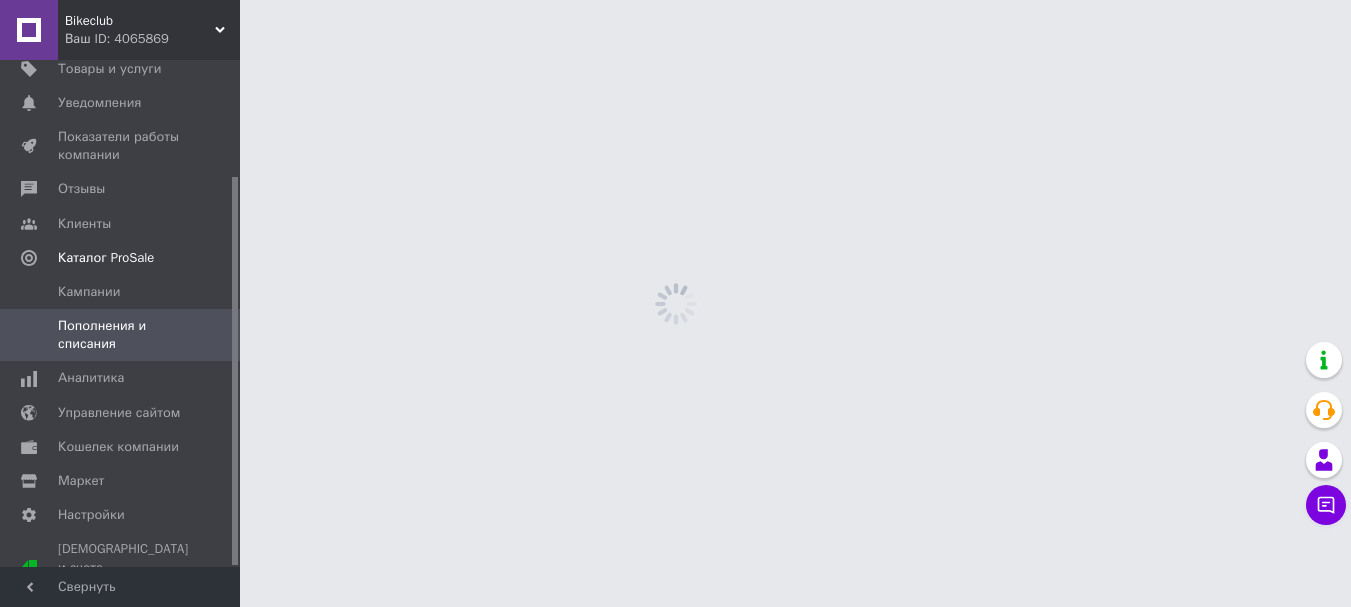 scroll, scrollTop: 0, scrollLeft: 0, axis: both 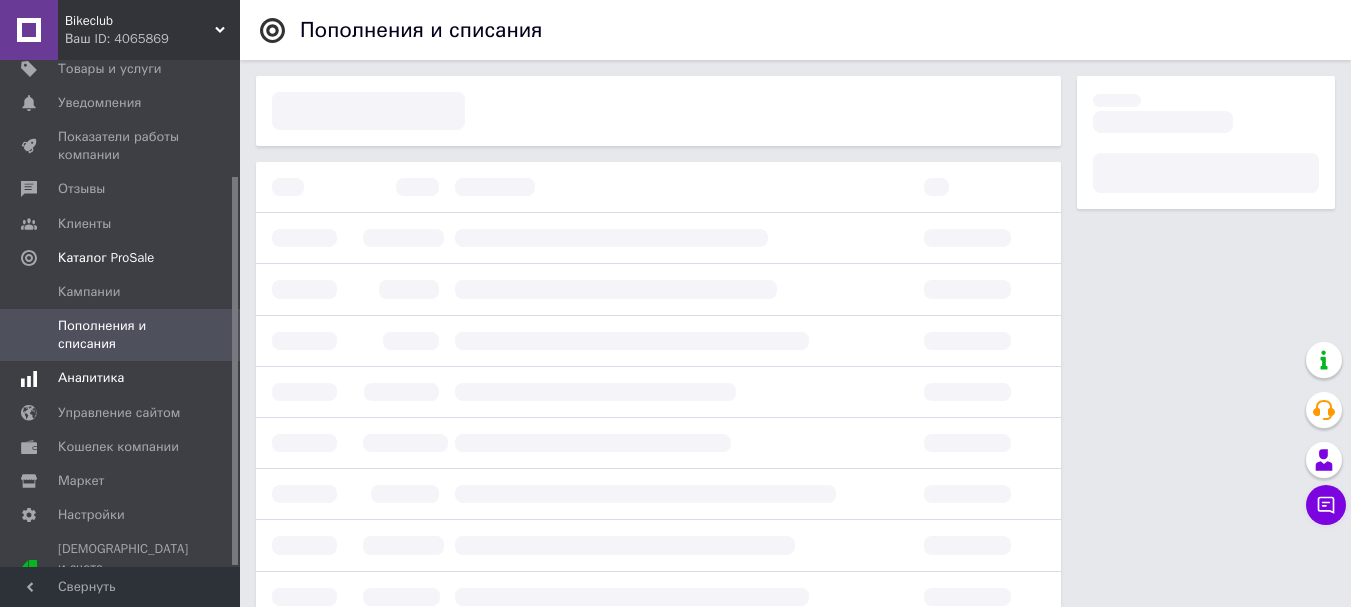 click on "Аналитика" at bounding box center (91, 378) 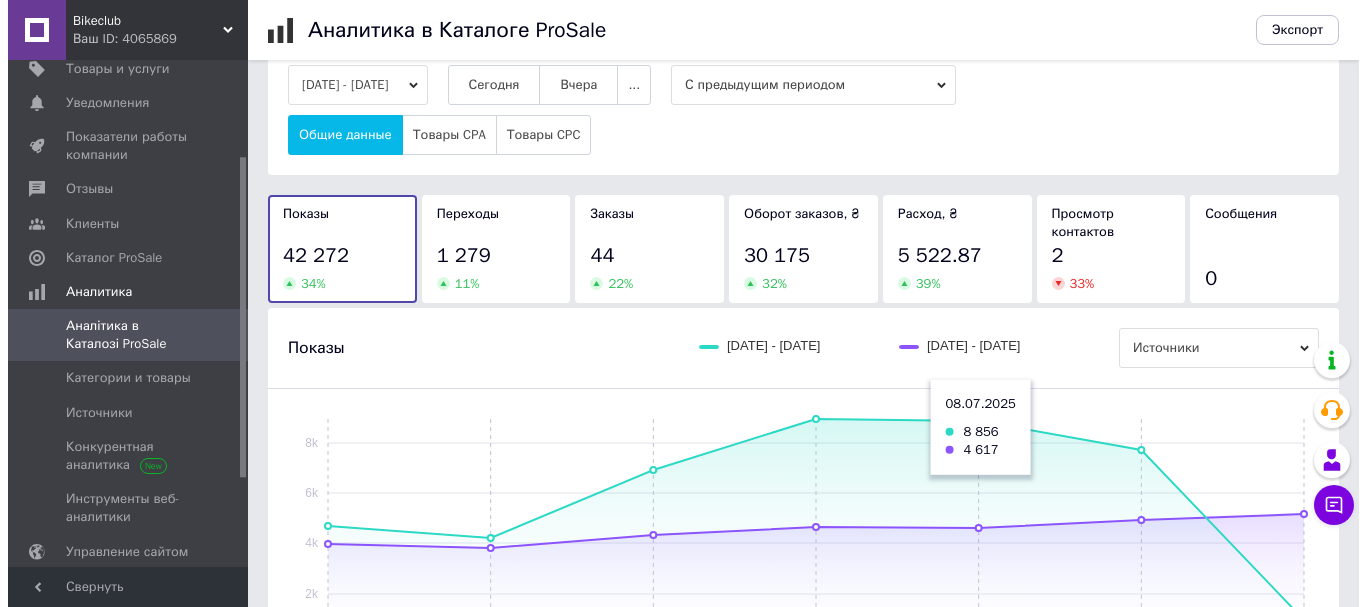 scroll, scrollTop: 0, scrollLeft: 0, axis: both 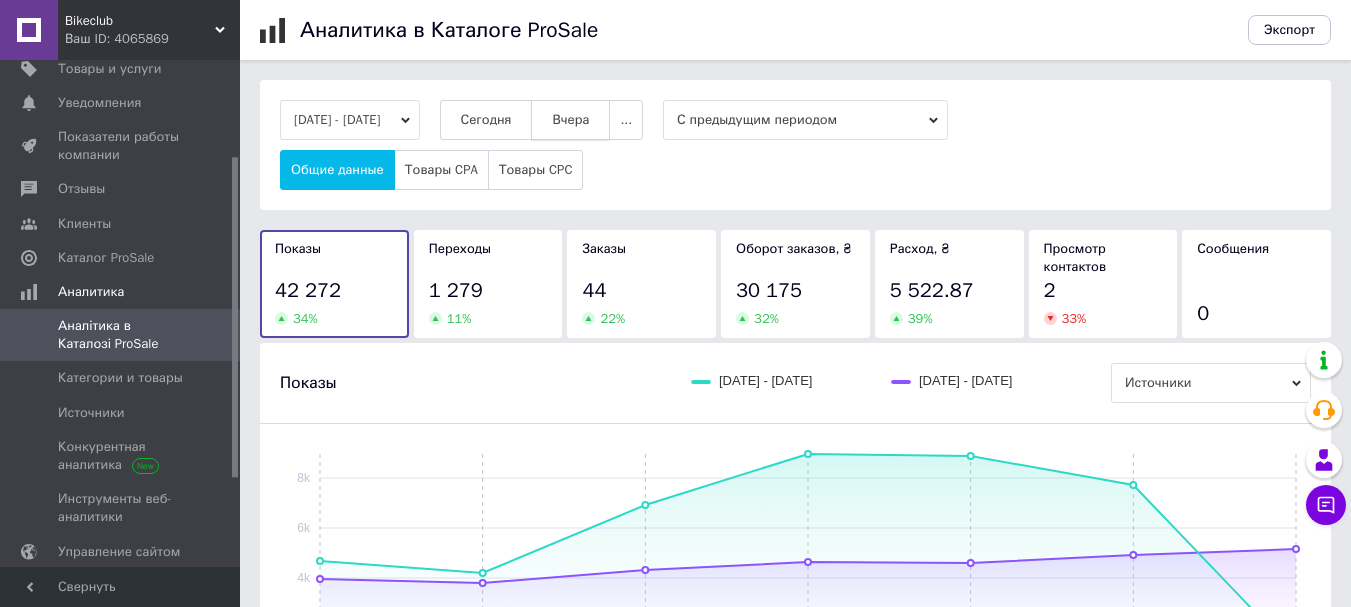 click on "Вчера" at bounding box center (570, 120) 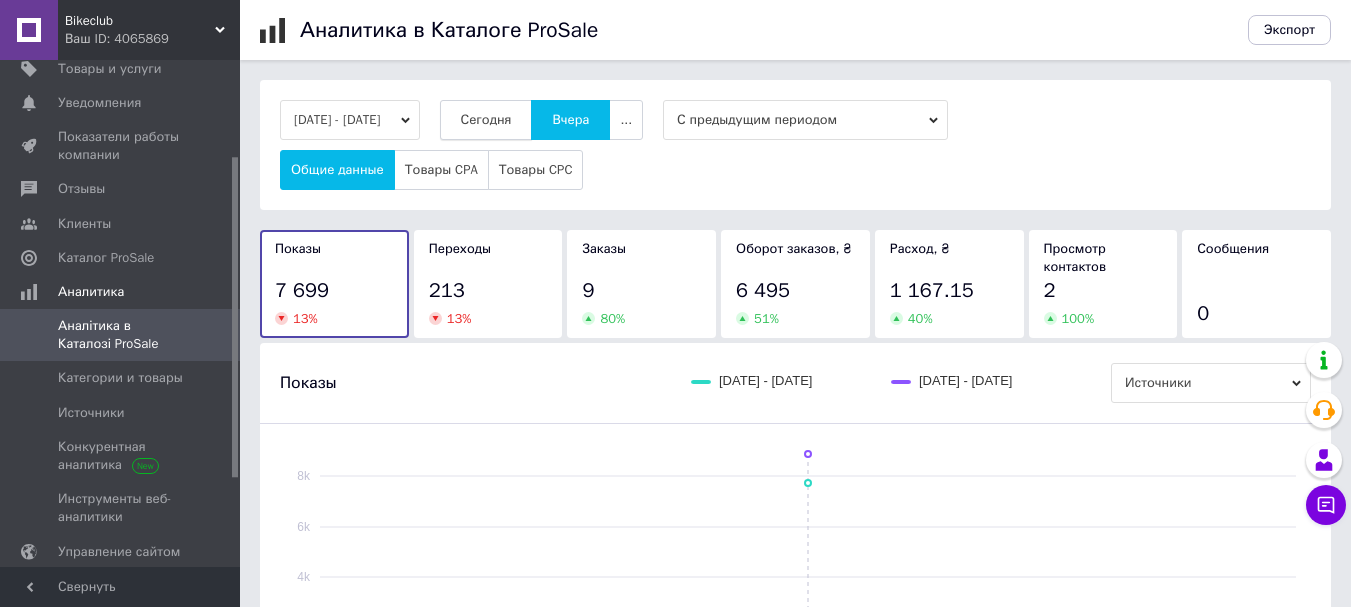 click on "Сегодня" at bounding box center [486, 120] 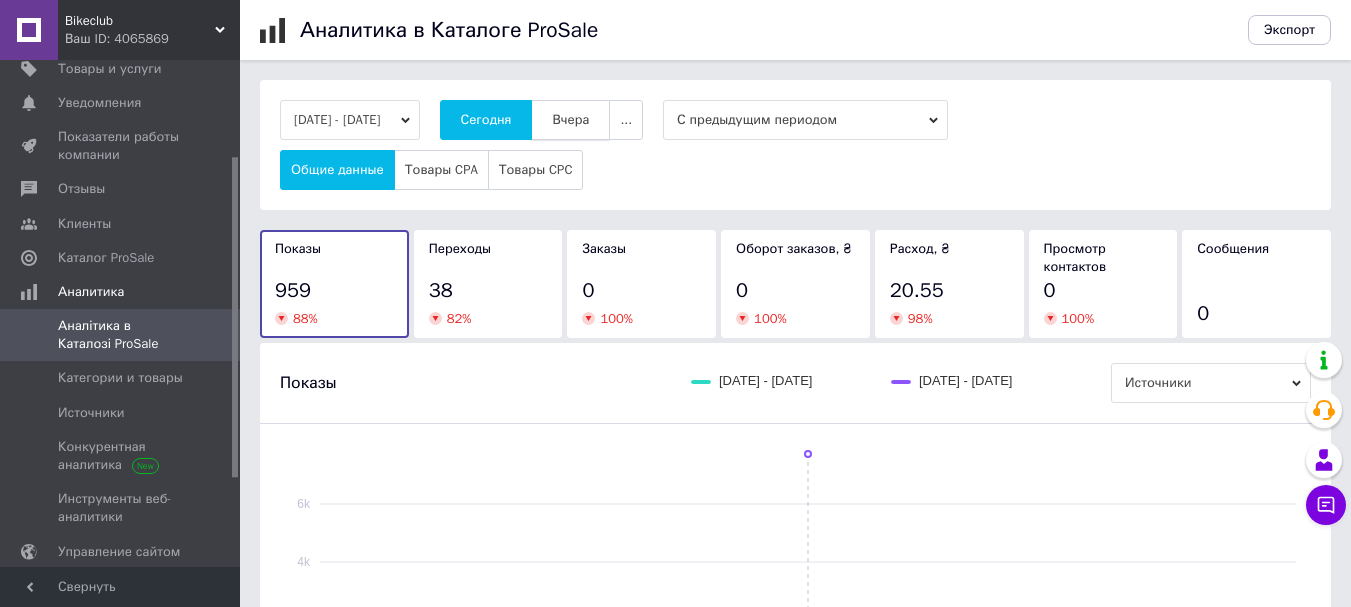 click on "Вчера" at bounding box center (570, 120) 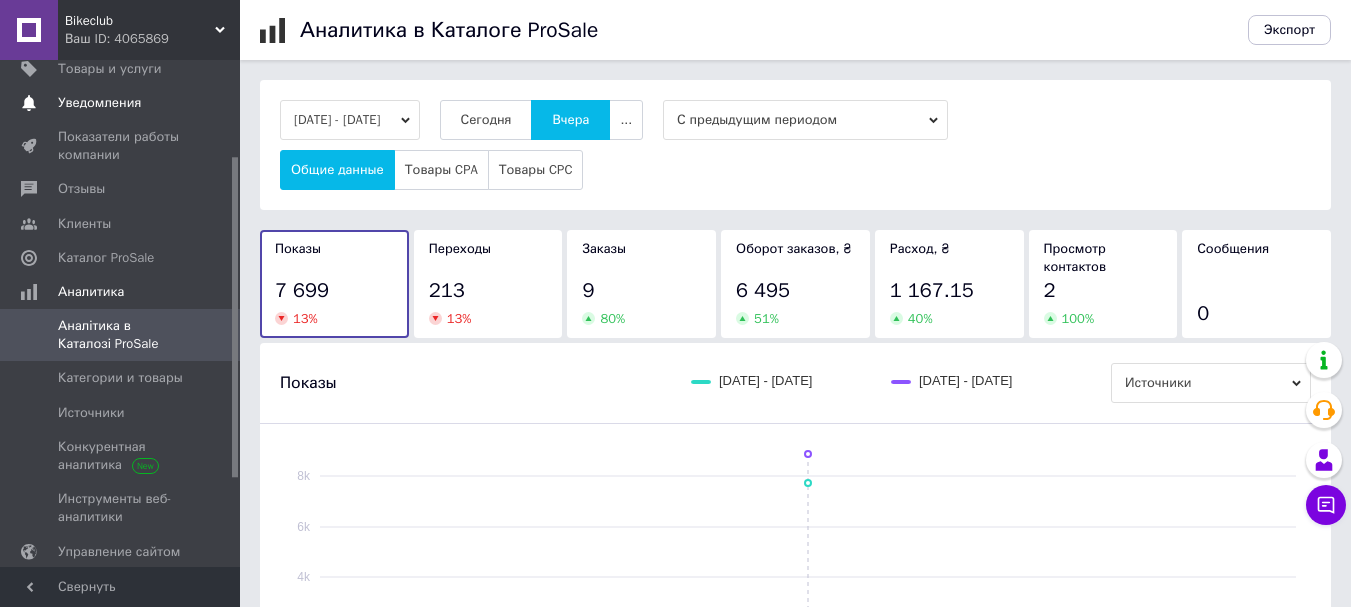 click on "Уведомления" at bounding box center [99, 103] 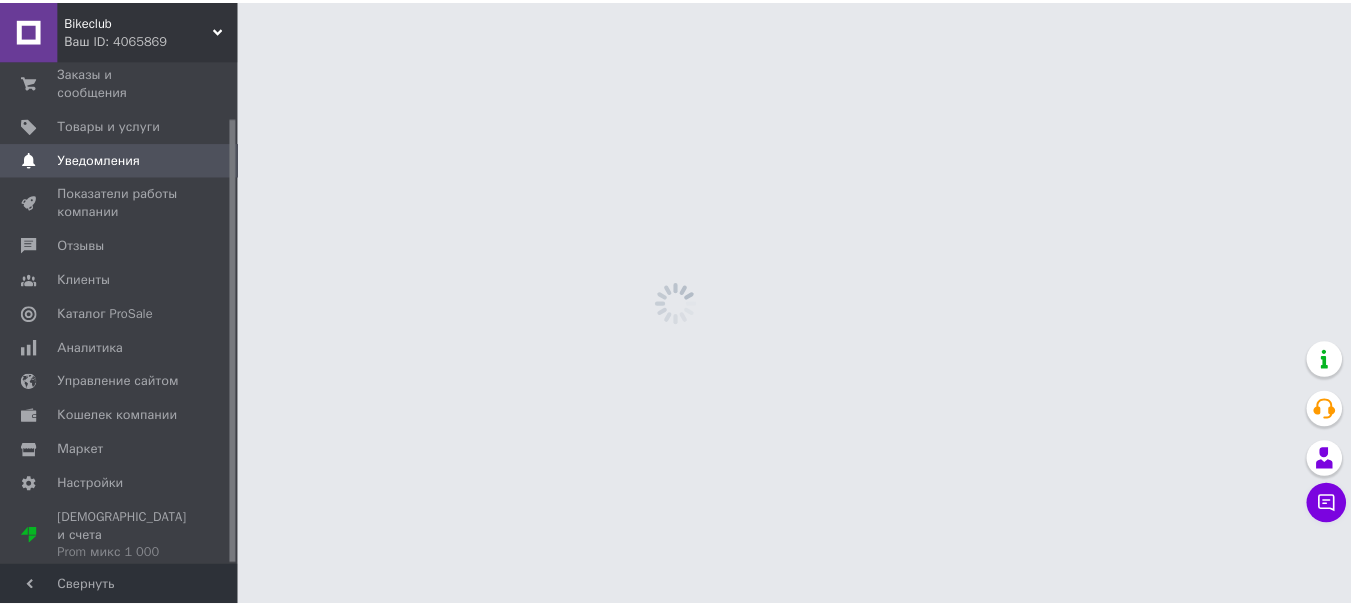 scroll, scrollTop: 64, scrollLeft: 0, axis: vertical 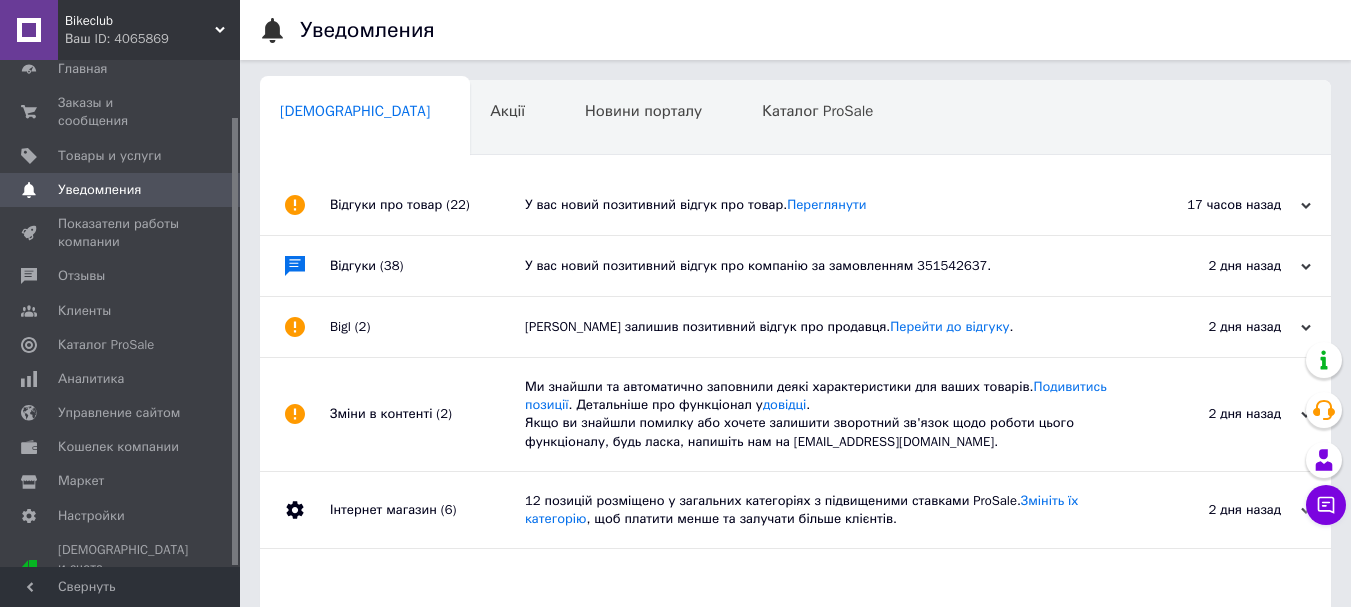 click on "У вас новий позитивний відгук про товар.  [GEOGRAPHIC_DATA]" at bounding box center [818, 205] 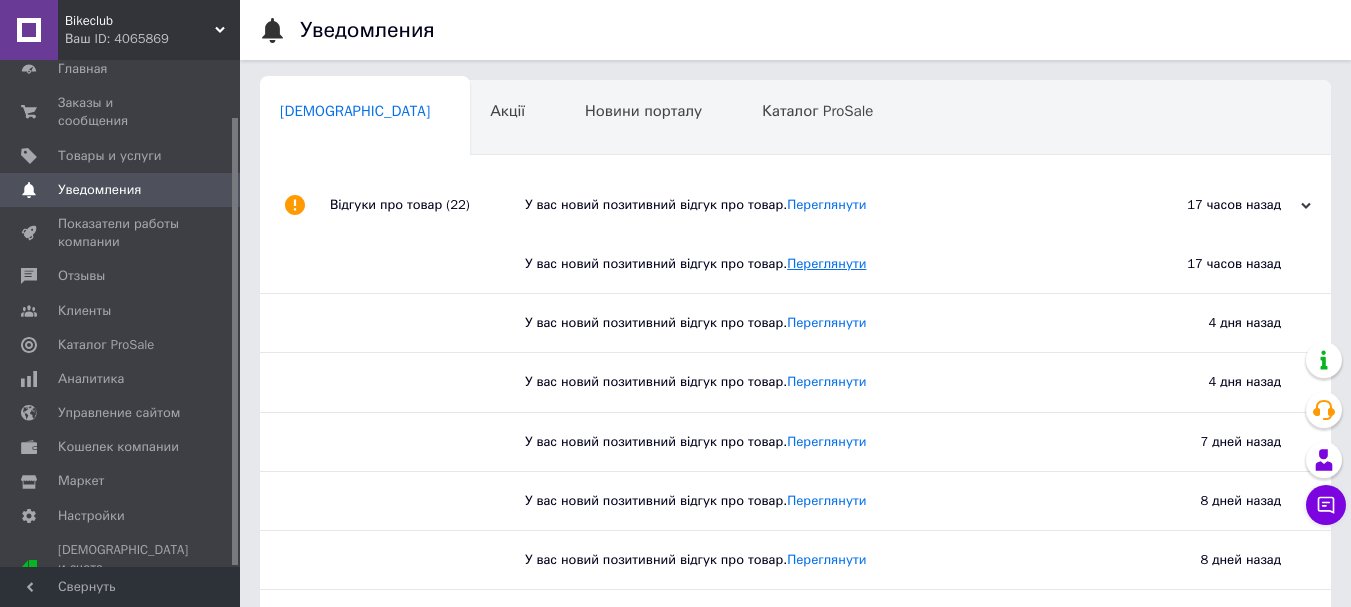 click on "Переглянути" at bounding box center (826, 263) 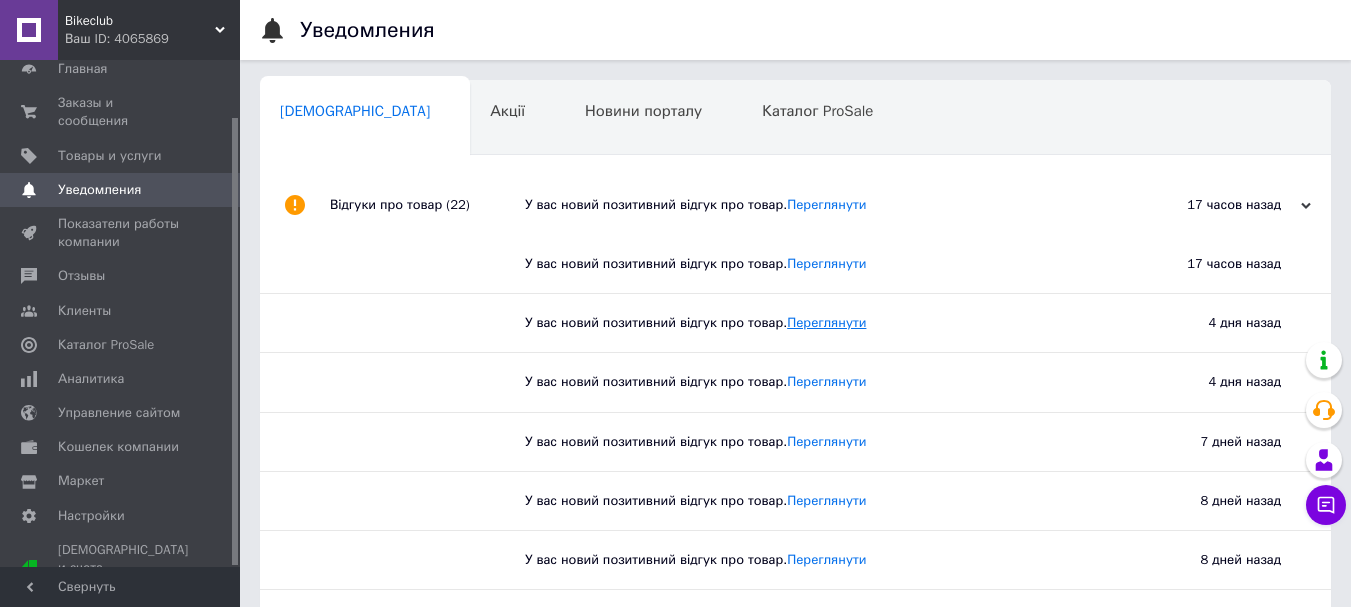 click on "Переглянути" at bounding box center (826, 322) 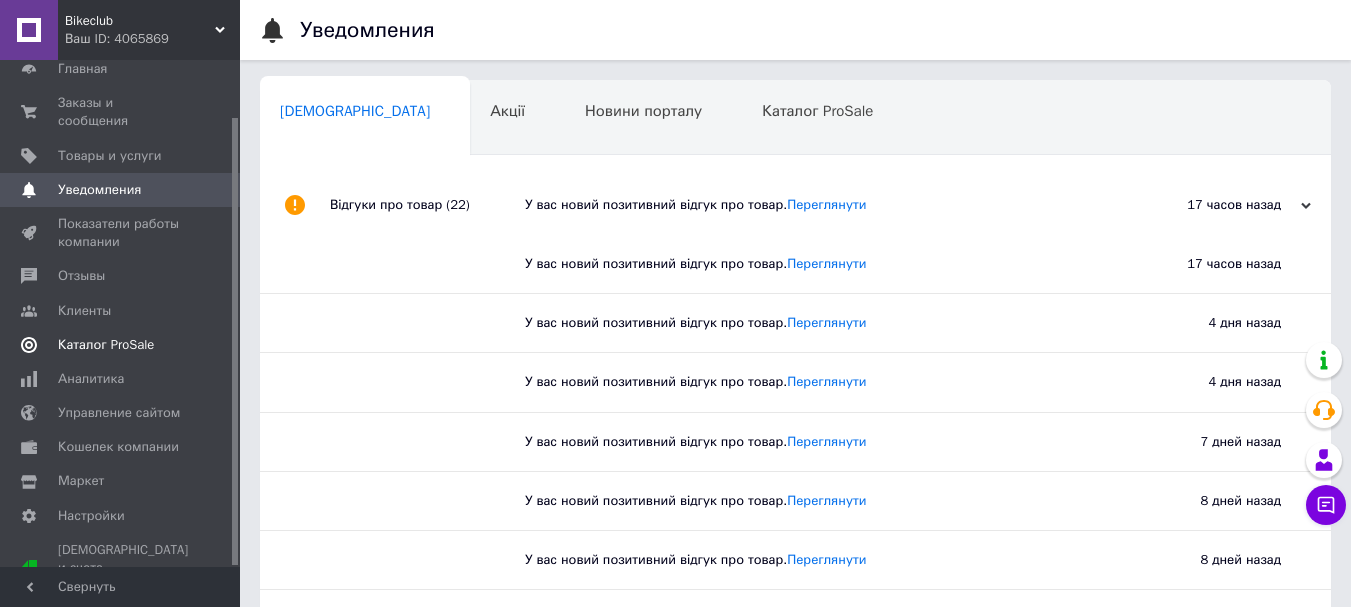 click at bounding box center [29, 345] 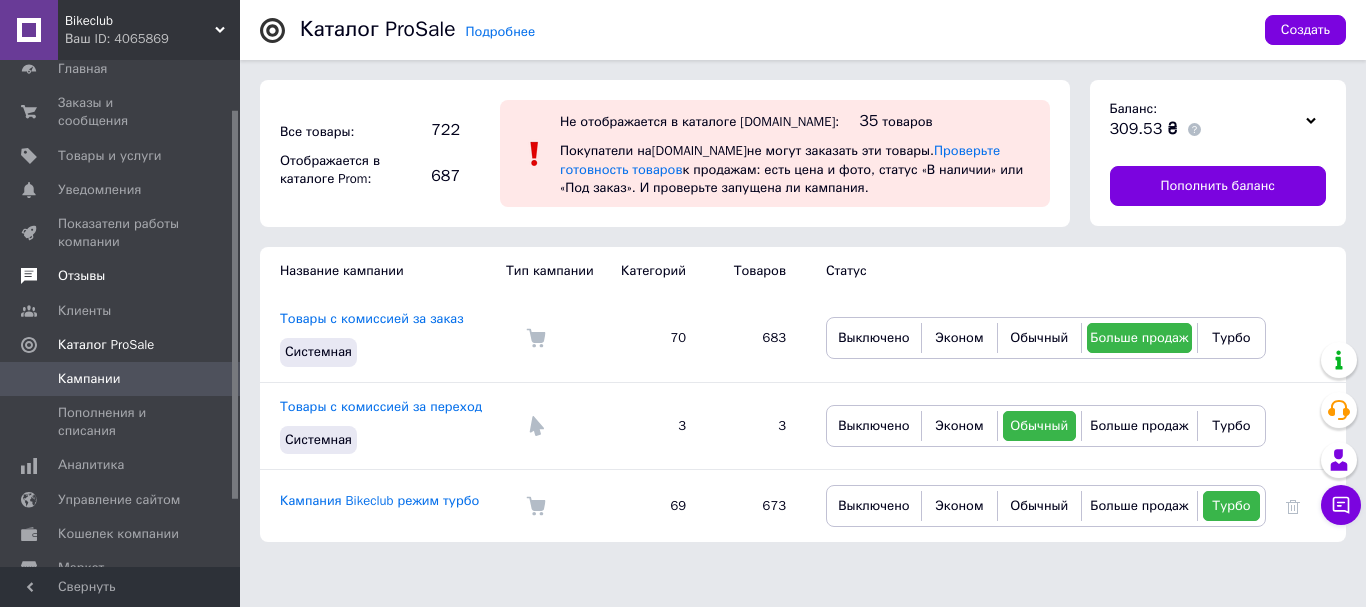 click on "Отзывы" at bounding box center (123, 276) 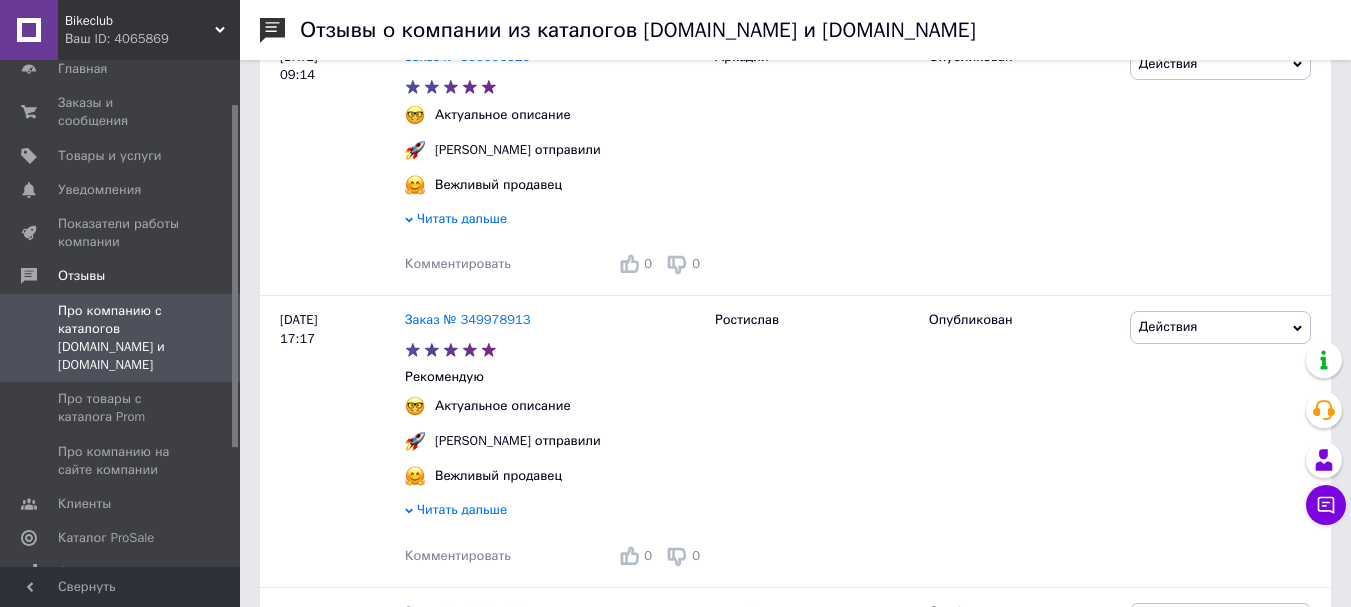 scroll, scrollTop: 4791, scrollLeft: 0, axis: vertical 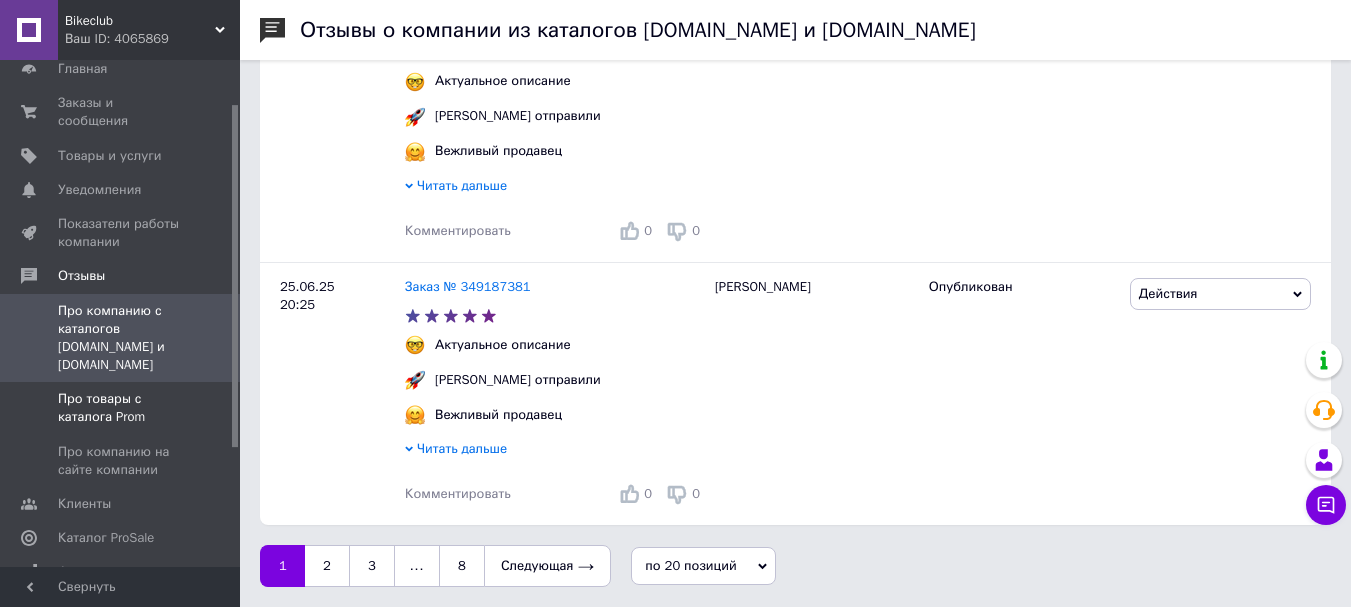 click on "Про товары с каталога Prom" at bounding box center [121, 408] 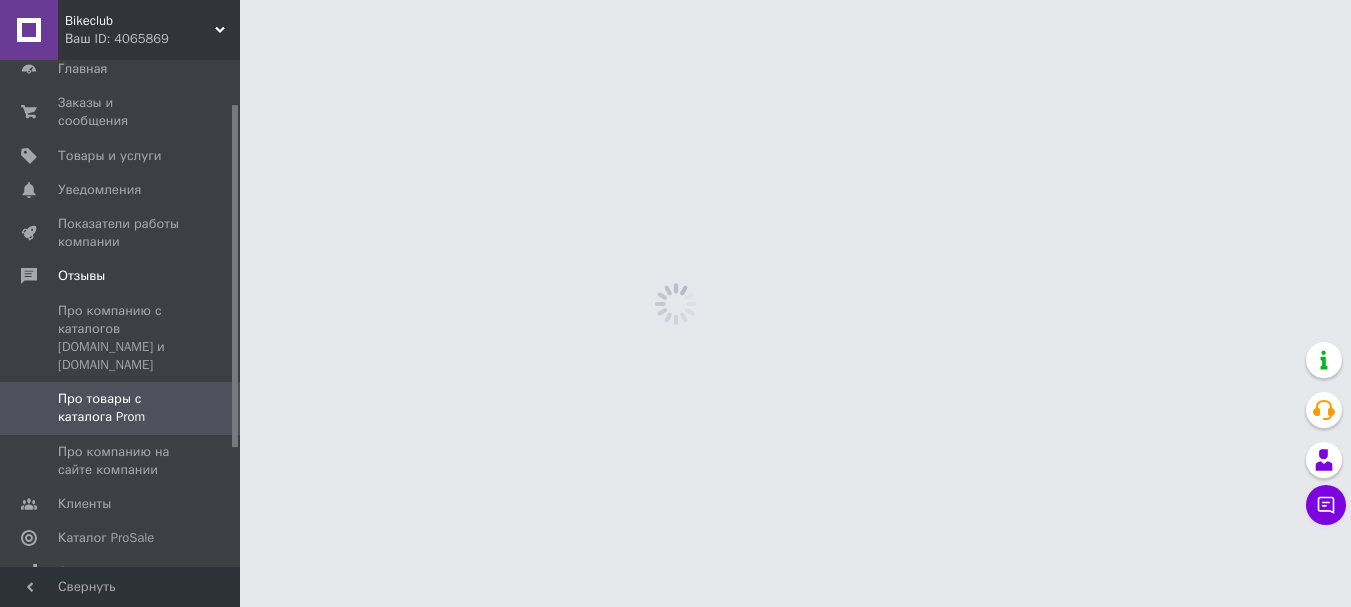 scroll, scrollTop: 0, scrollLeft: 0, axis: both 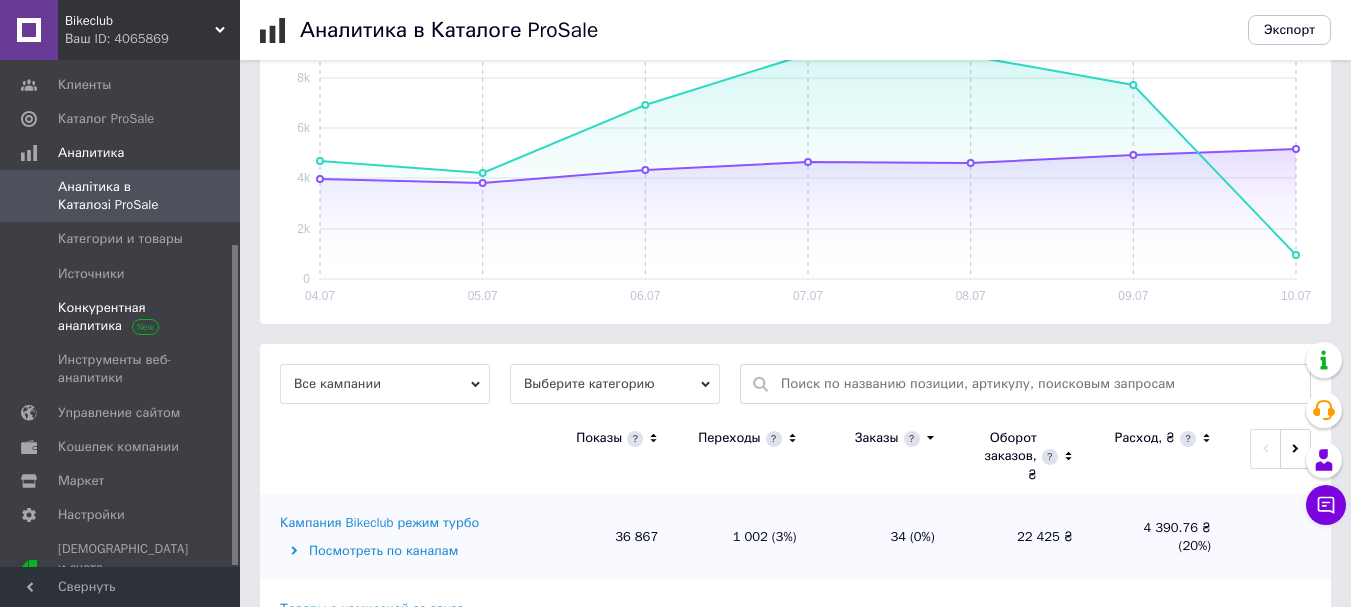 click on "Конкурентная аналитика" at bounding box center [121, 317] 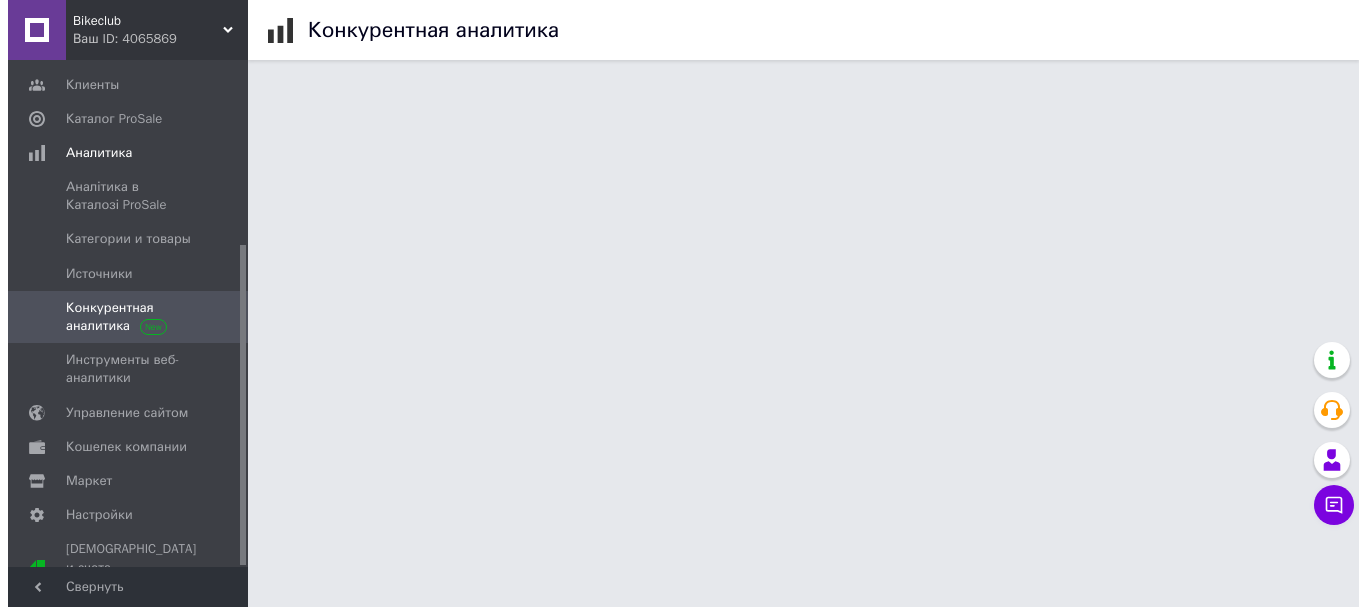 scroll, scrollTop: 0, scrollLeft: 0, axis: both 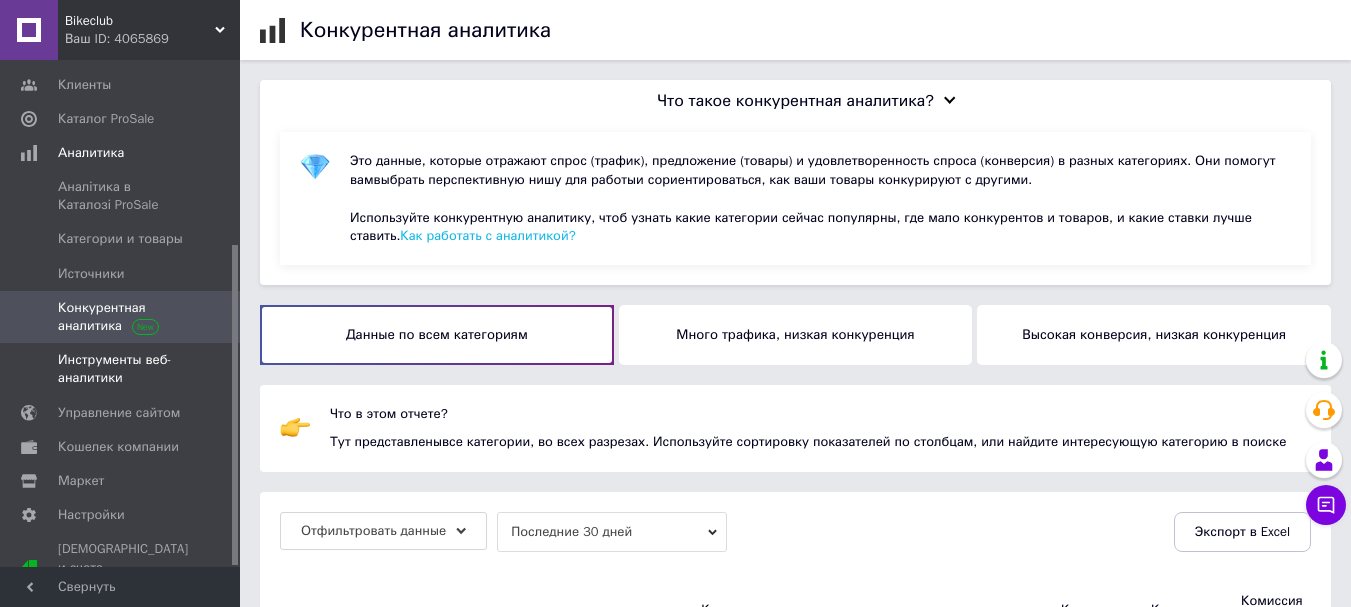 click on "Инструменты веб-аналитики" at bounding box center (121, 369) 